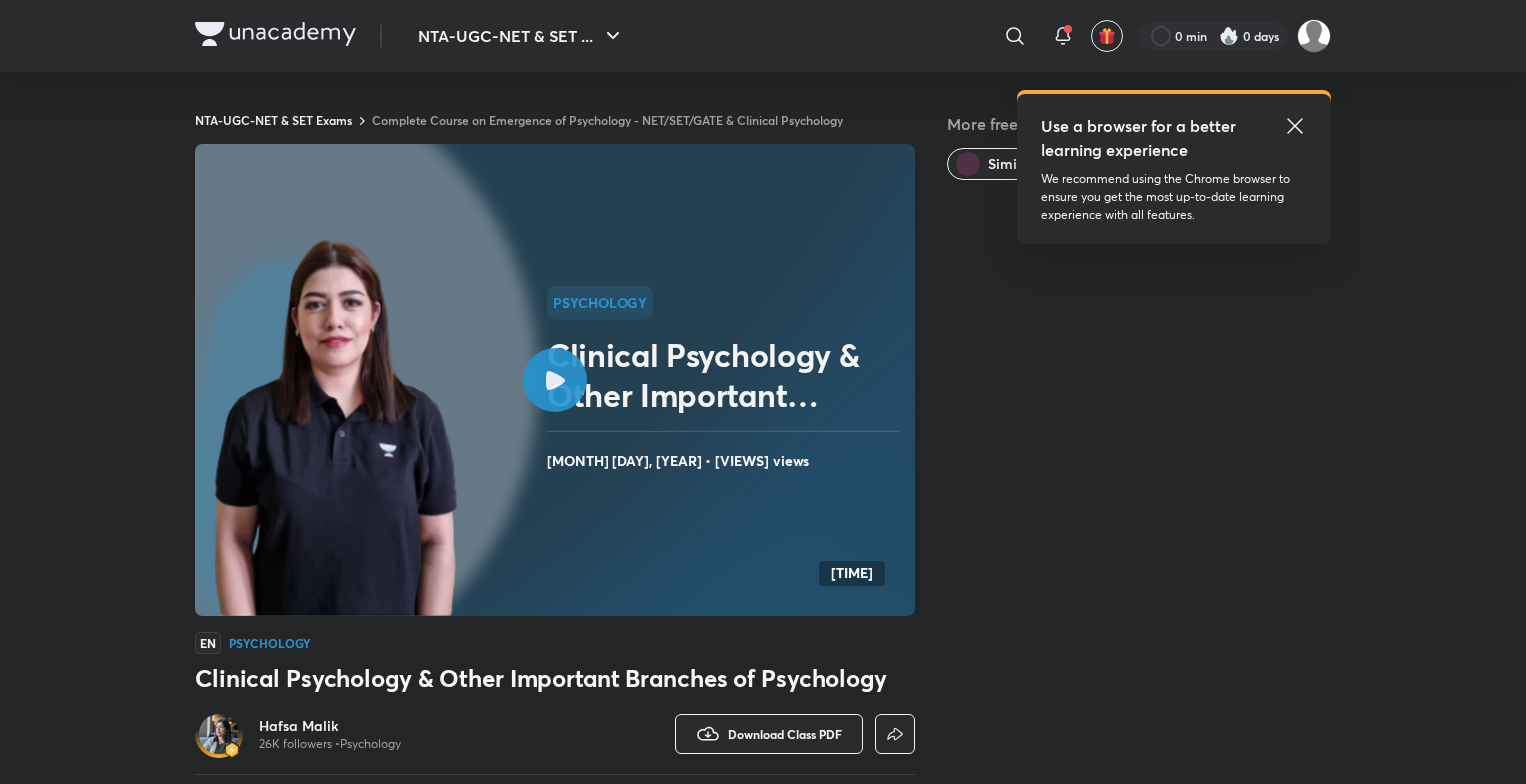 scroll, scrollTop: 975, scrollLeft: 0, axis: vertical 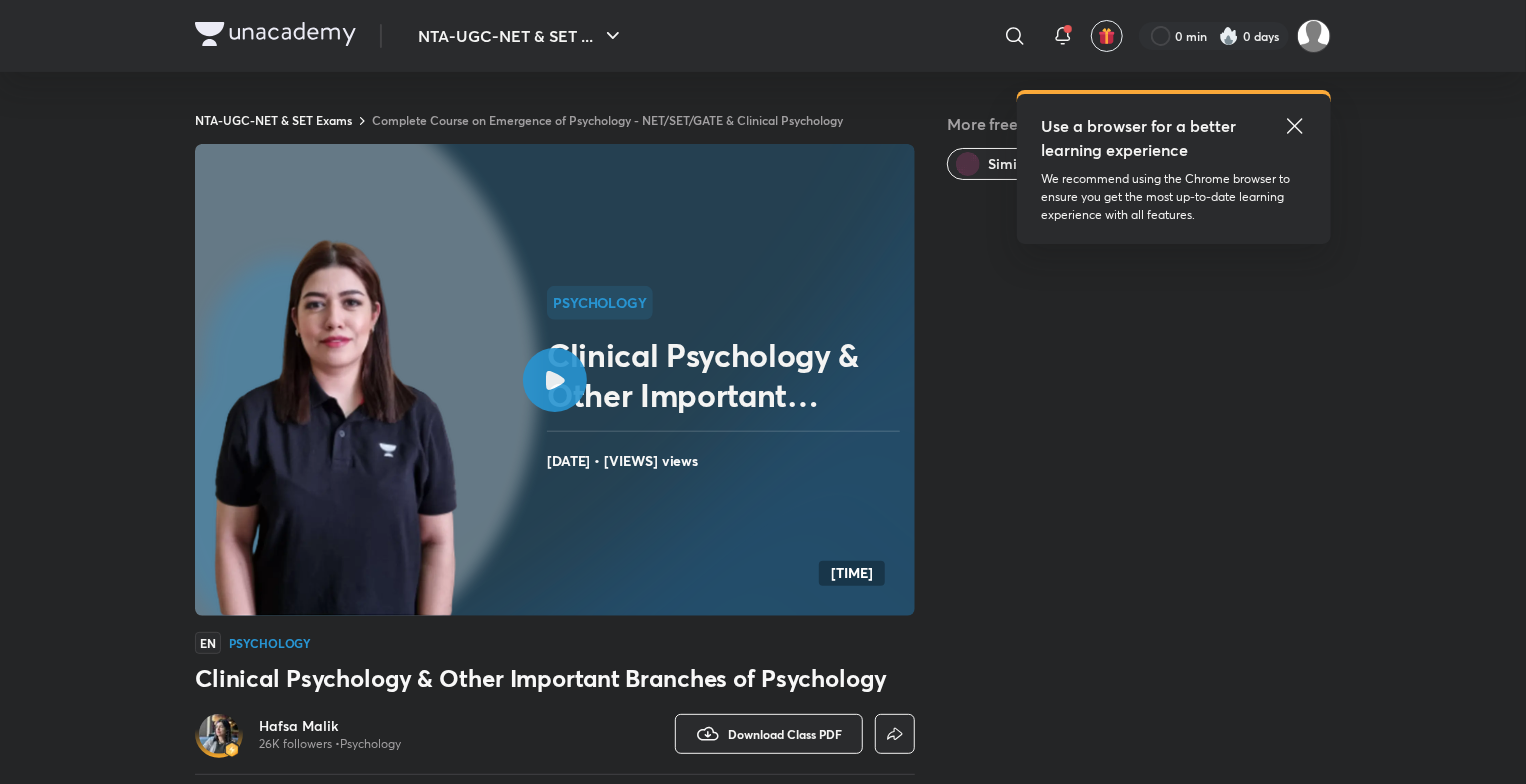 click 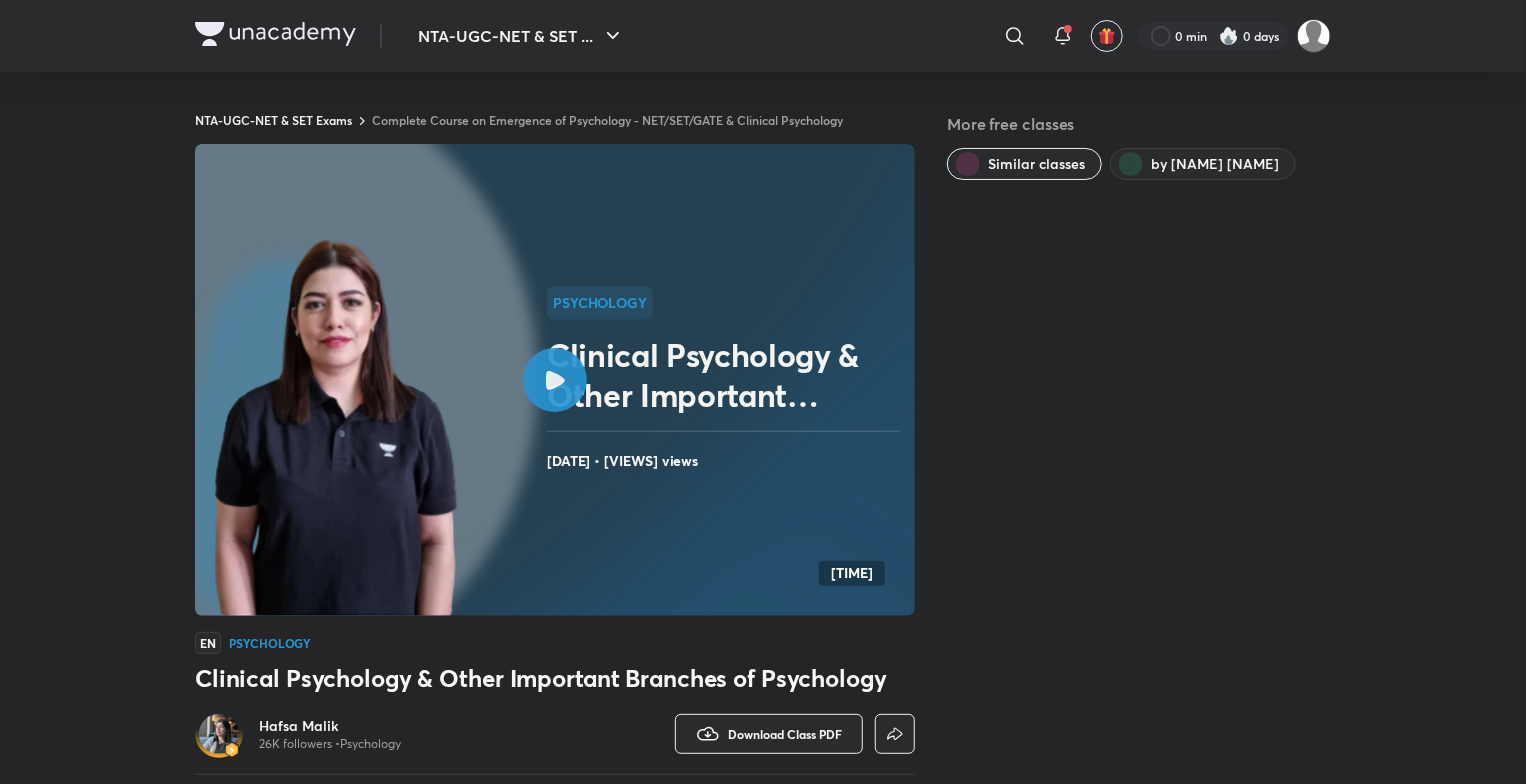 click on "Complete Course on Emergence of Psychology - NET/SET/GATE & Clinical Psychology" at bounding box center [607, 120] 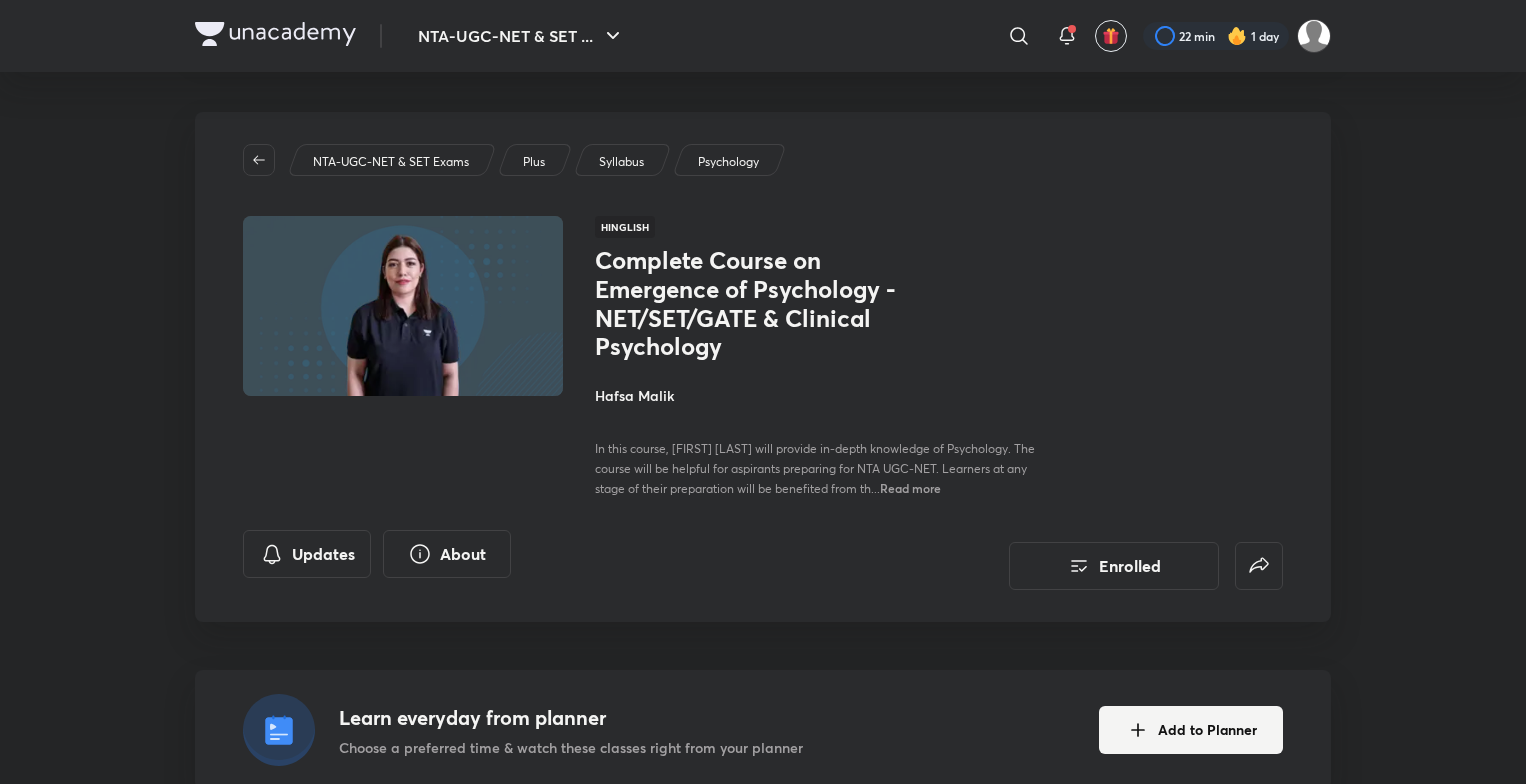 scroll, scrollTop: 475, scrollLeft: 0, axis: vertical 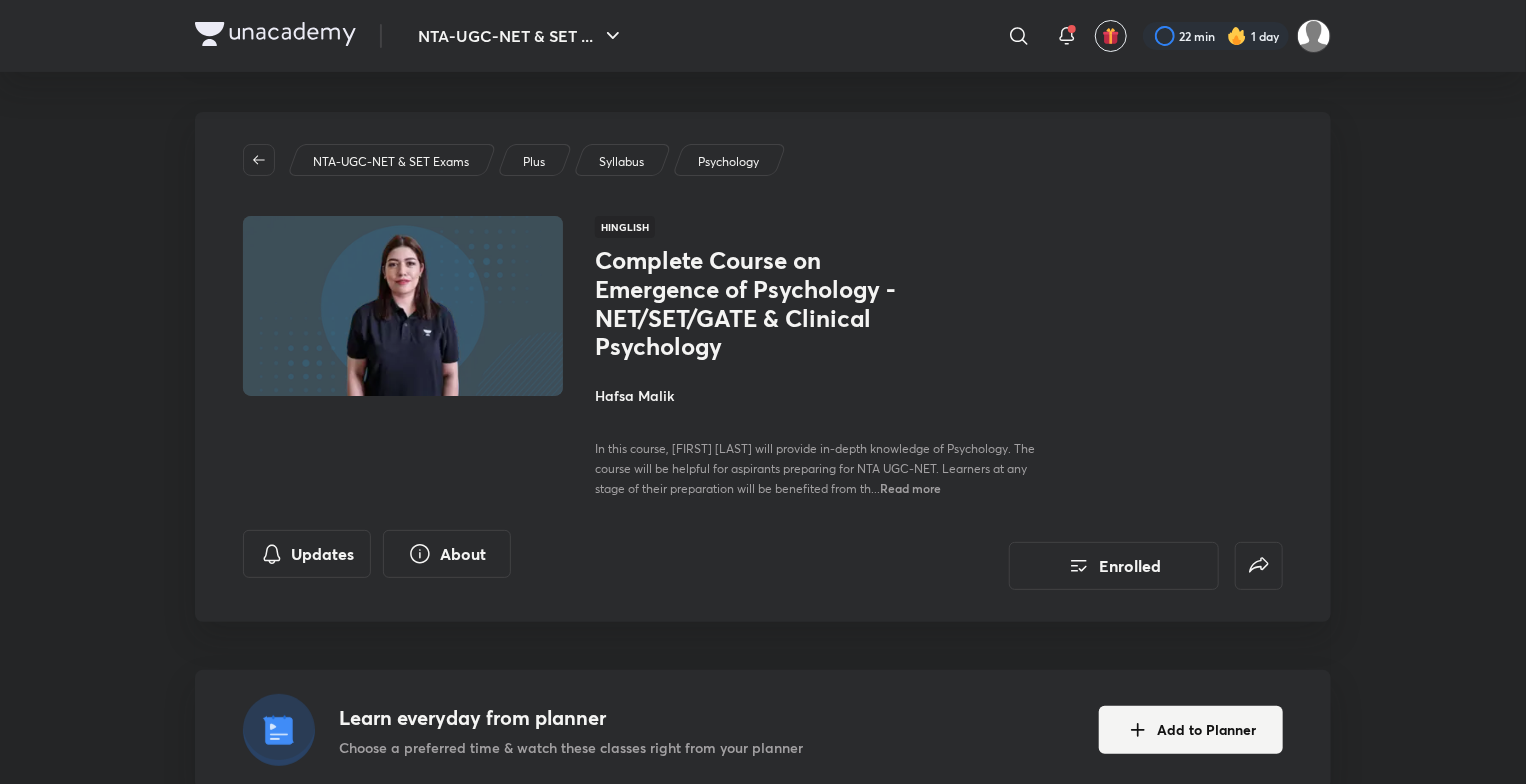 click on "Hafsa Malik" at bounding box center (819, 395) 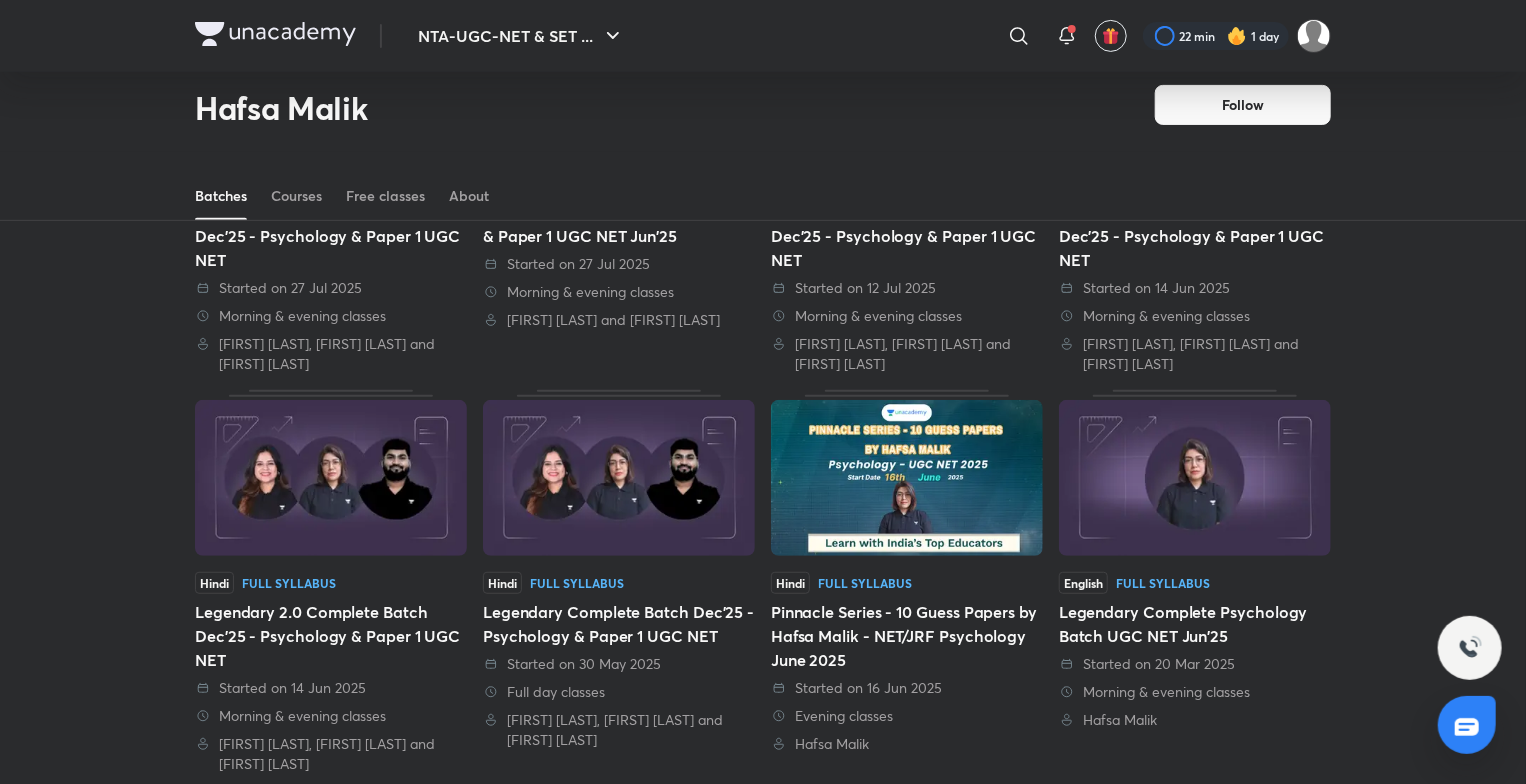 scroll, scrollTop: 325, scrollLeft: 0, axis: vertical 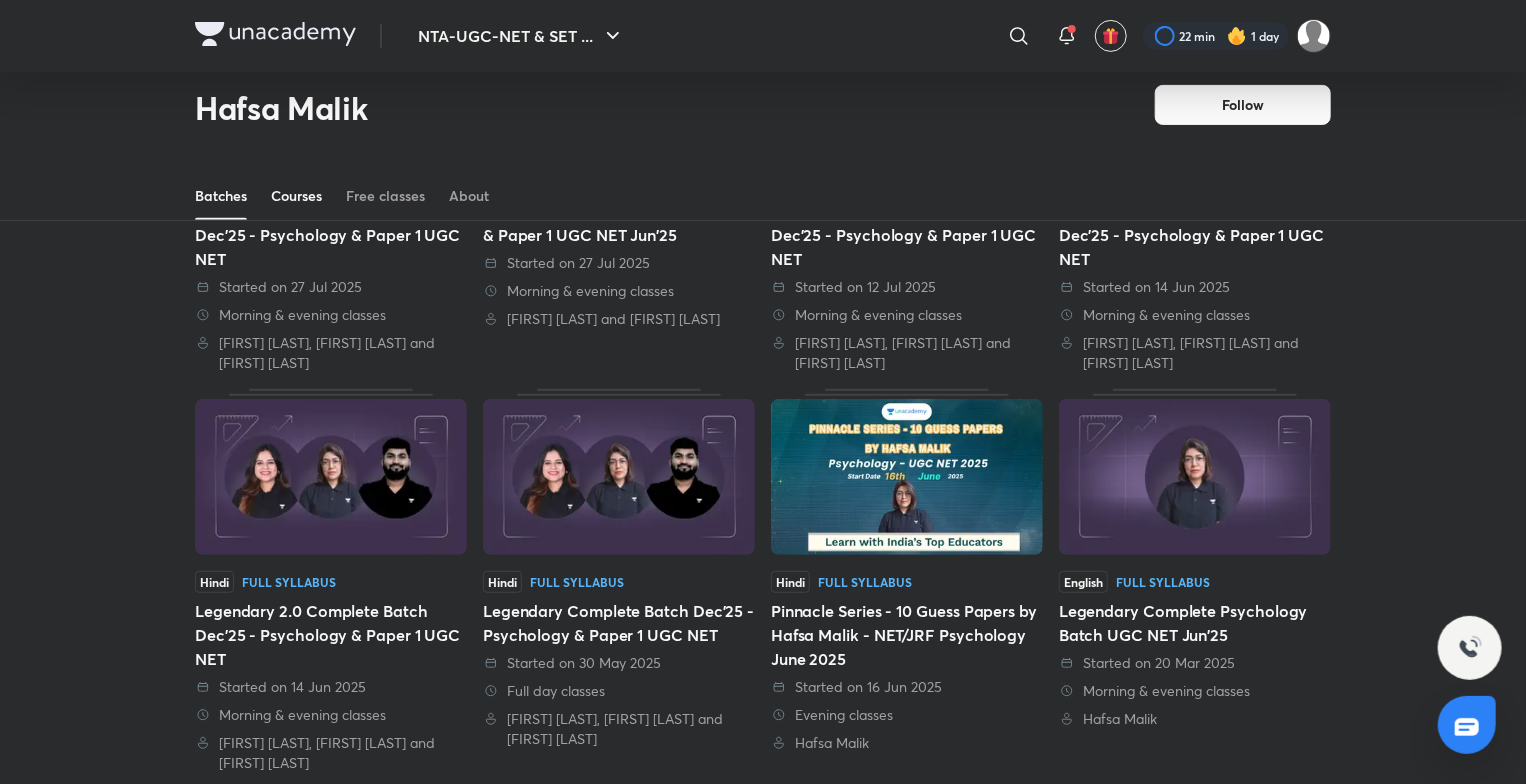 click on "Courses" at bounding box center [296, 196] 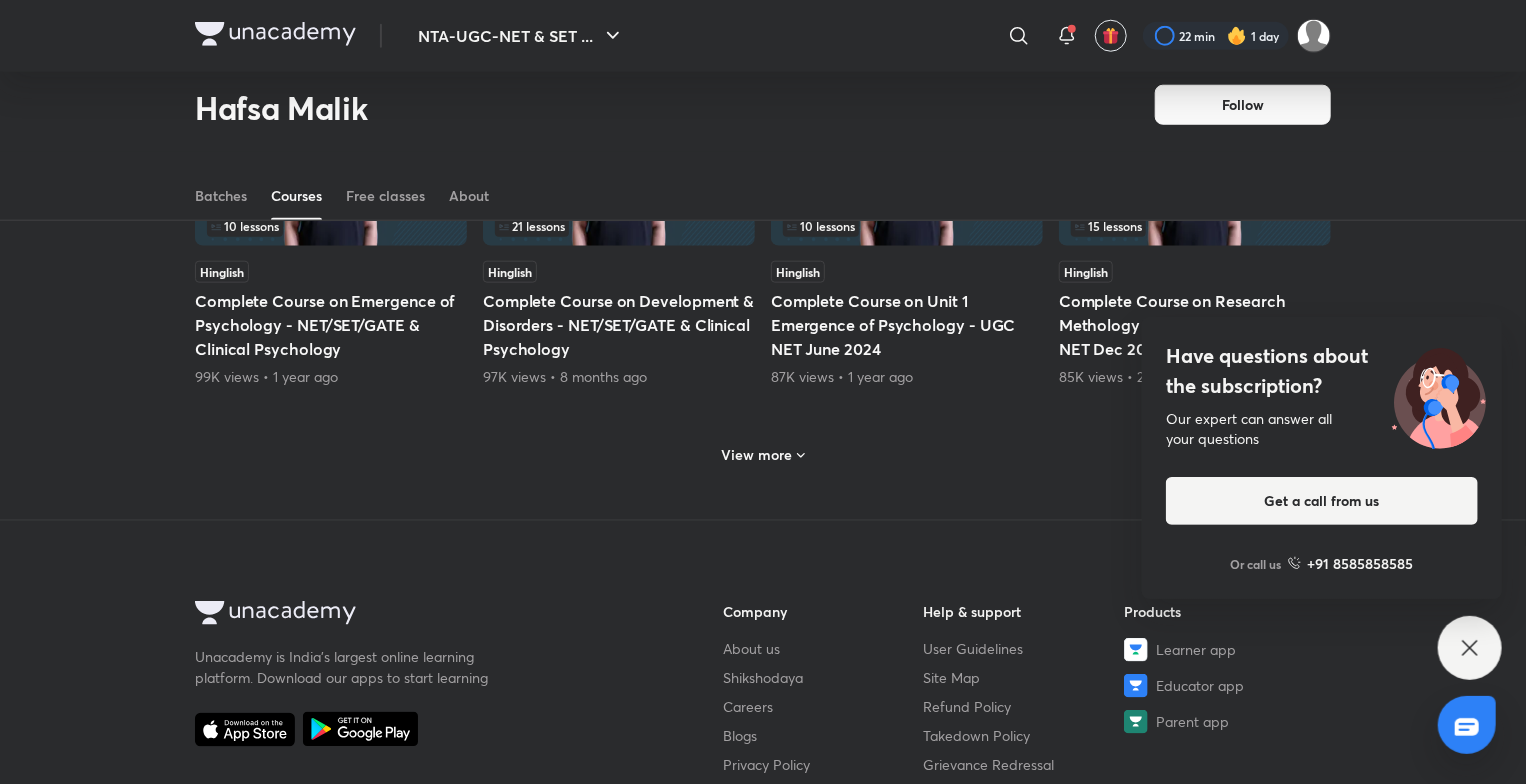 scroll, scrollTop: 980, scrollLeft: 0, axis: vertical 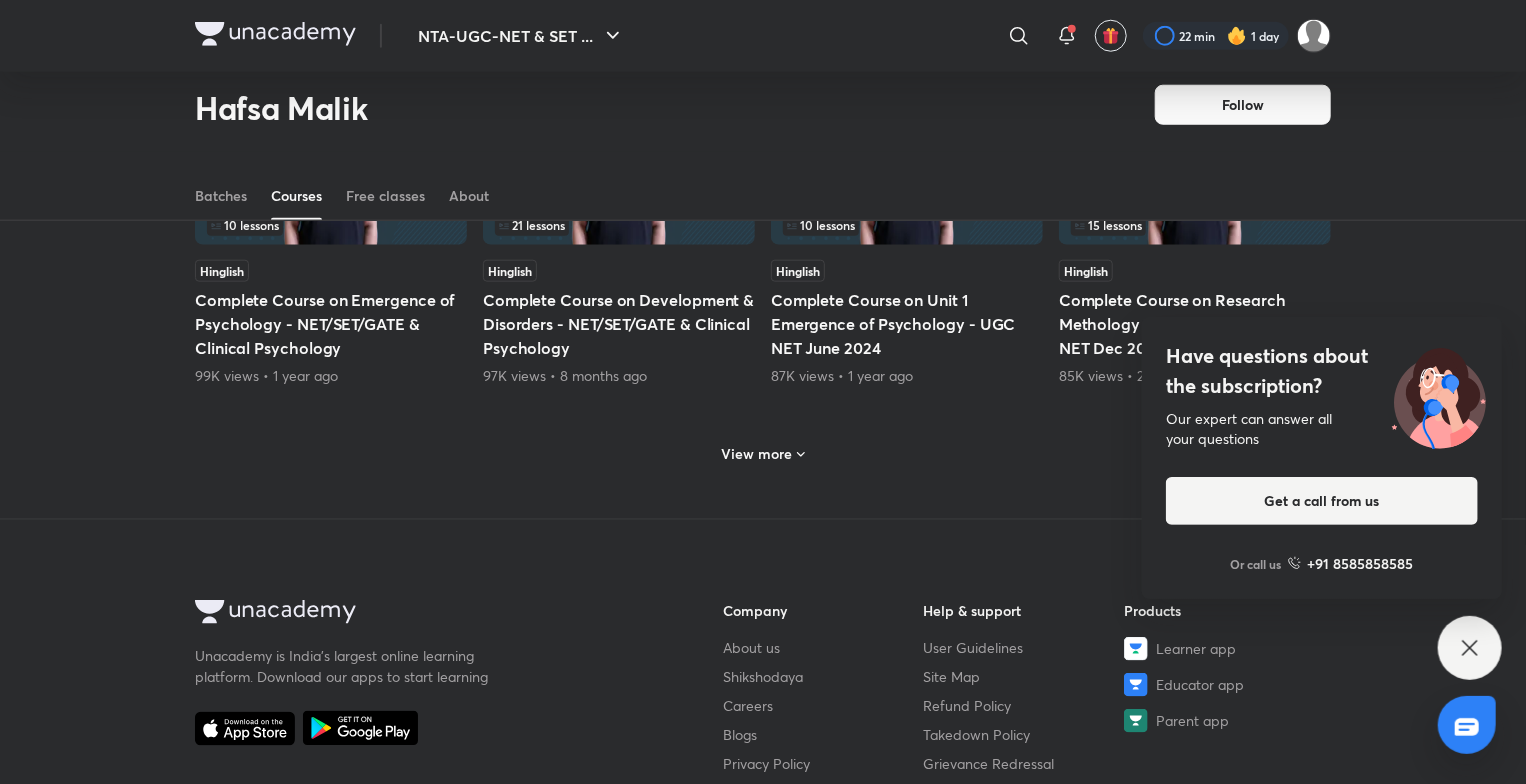 click on "View more" at bounding box center (757, 454) 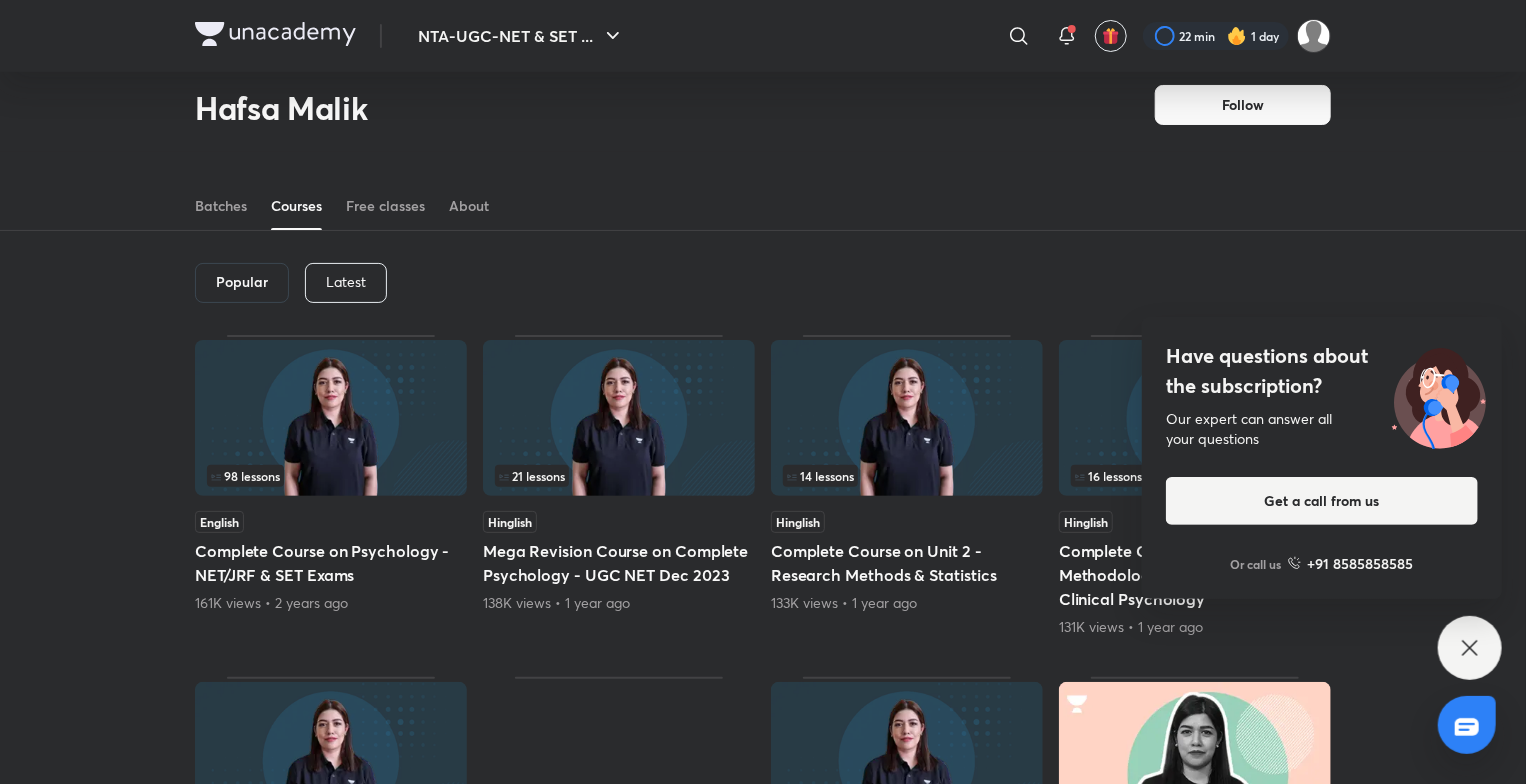 scroll, scrollTop: 0, scrollLeft: 0, axis: both 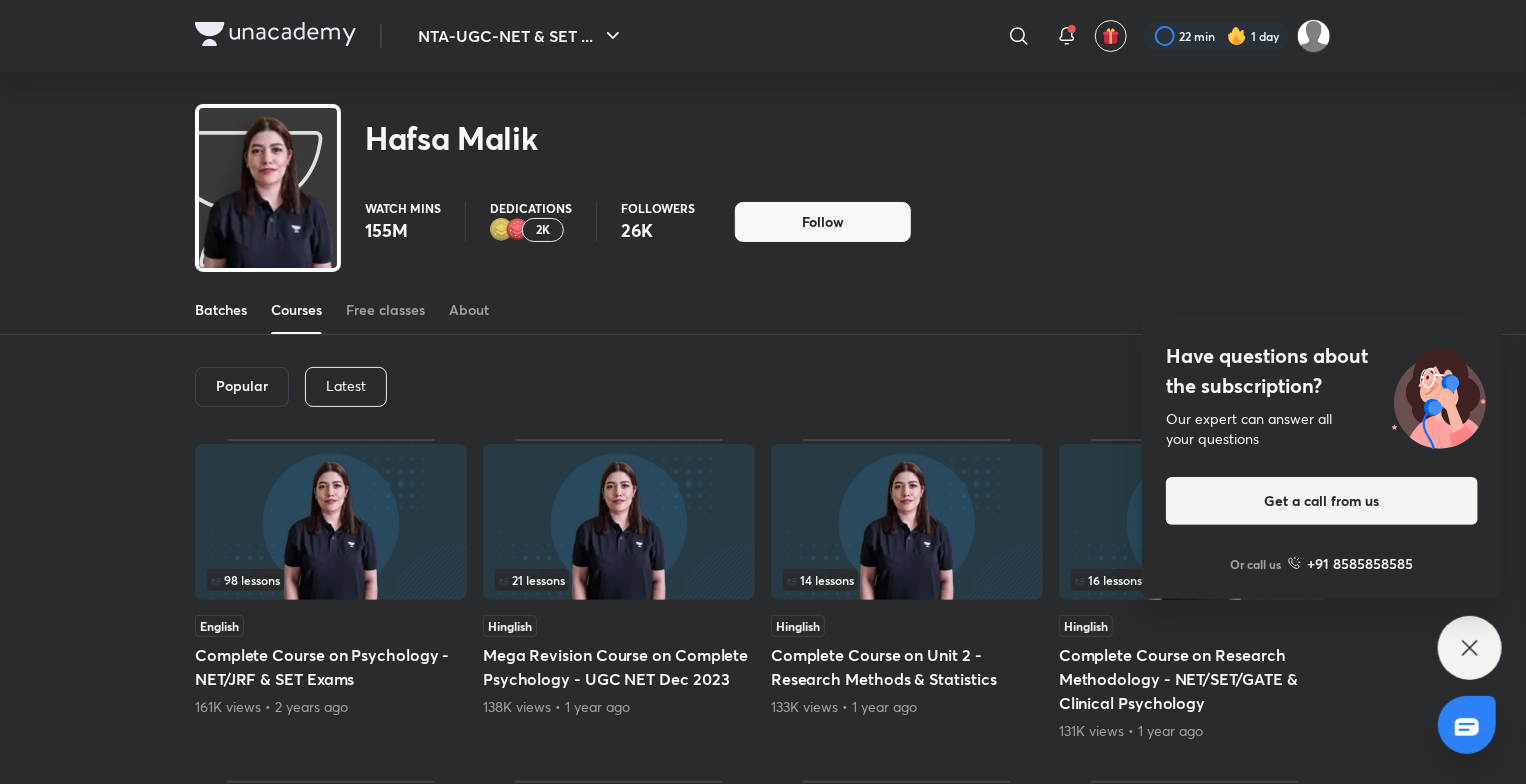 click on "Batches" at bounding box center [221, 310] 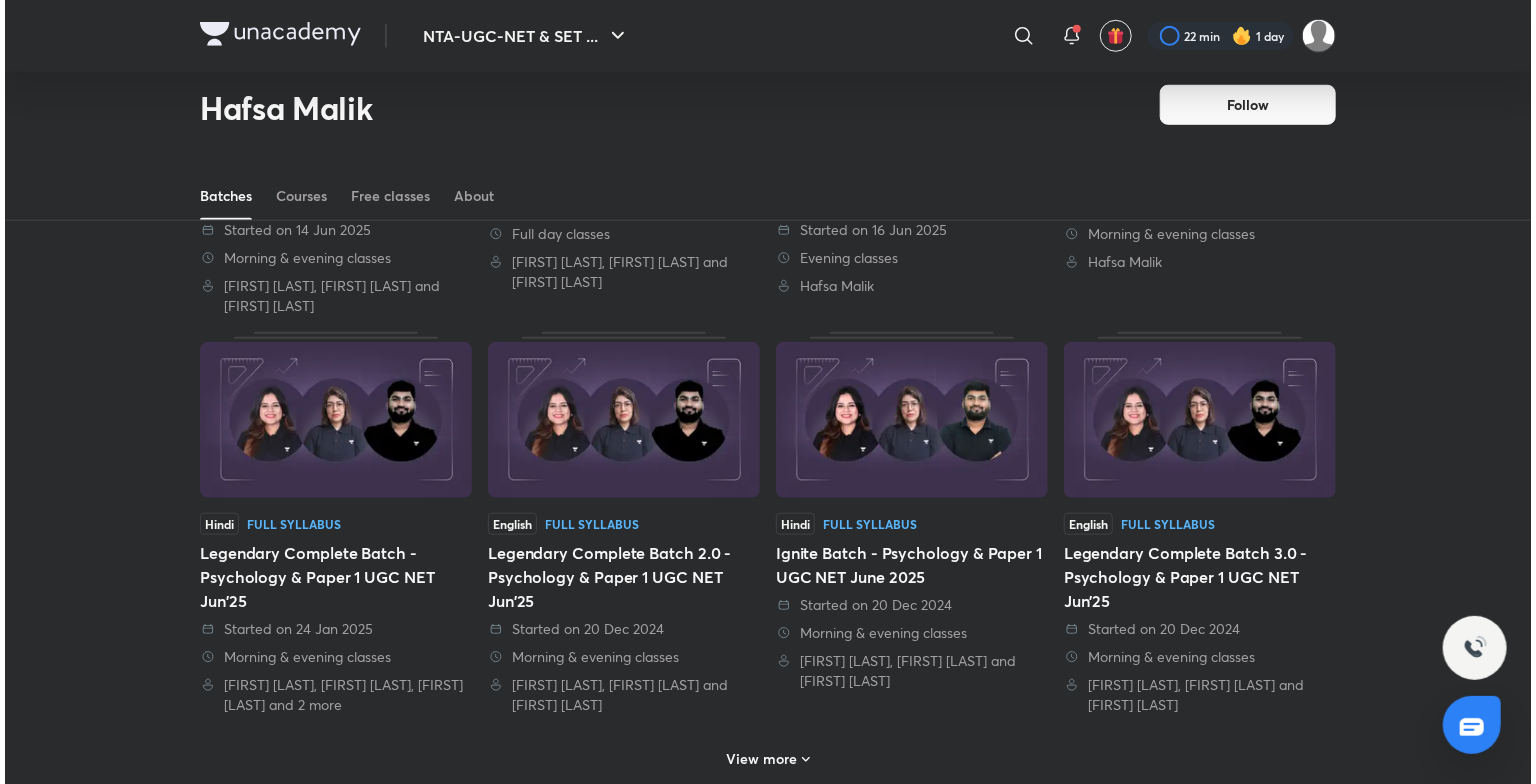 scroll, scrollTop: 780, scrollLeft: 0, axis: vertical 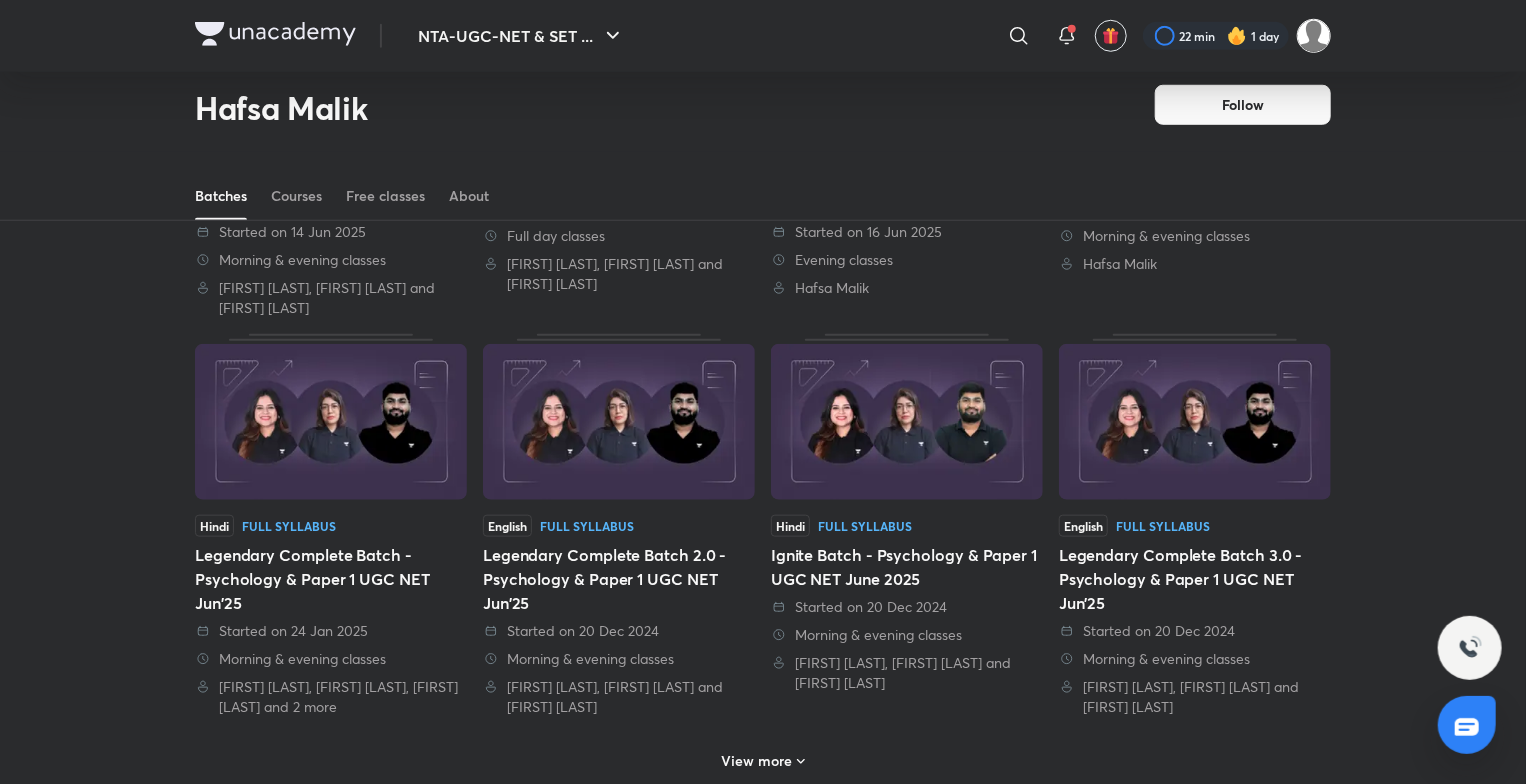 click at bounding box center [1314, 36] 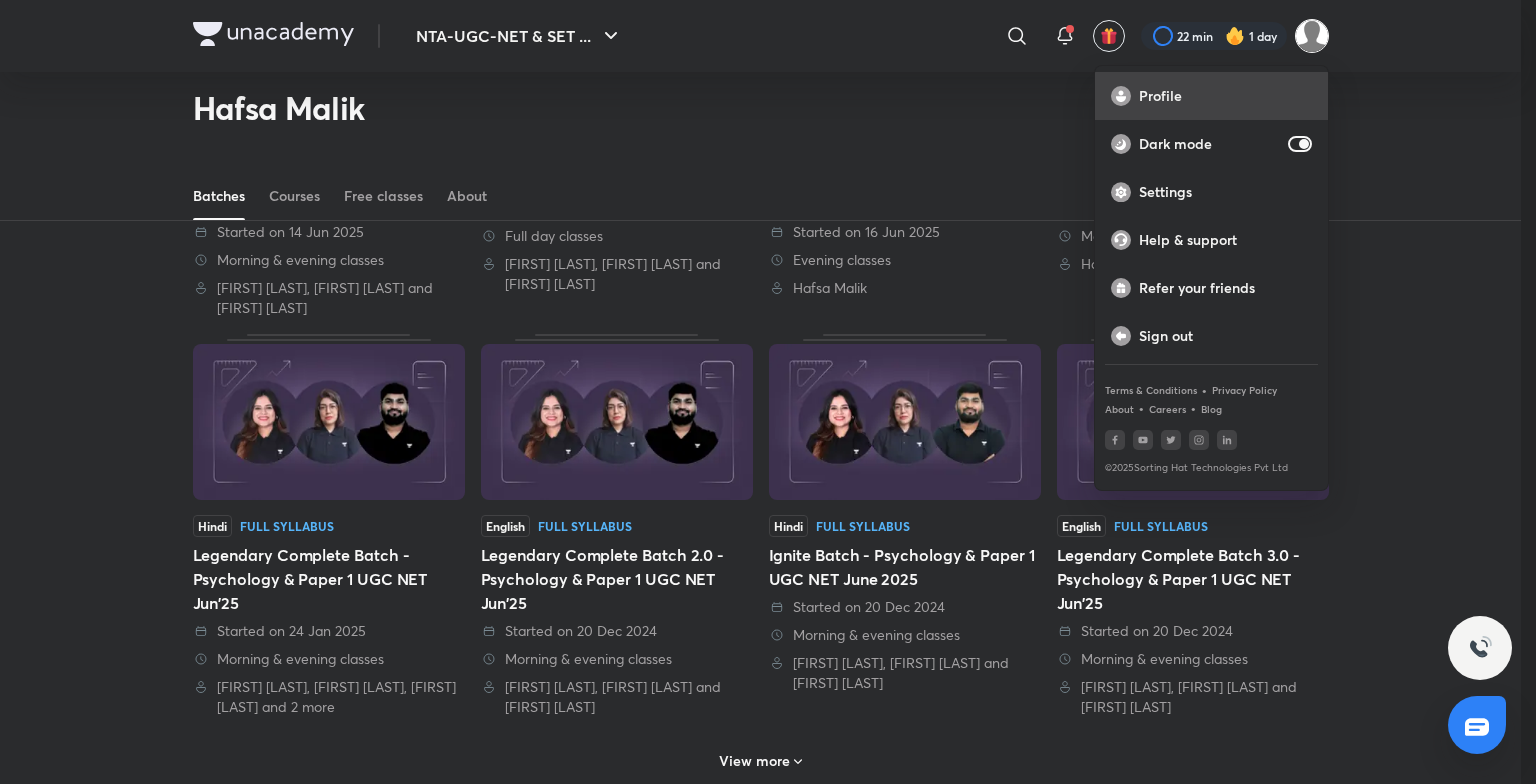 click on "Profile" at bounding box center (1225, 96) 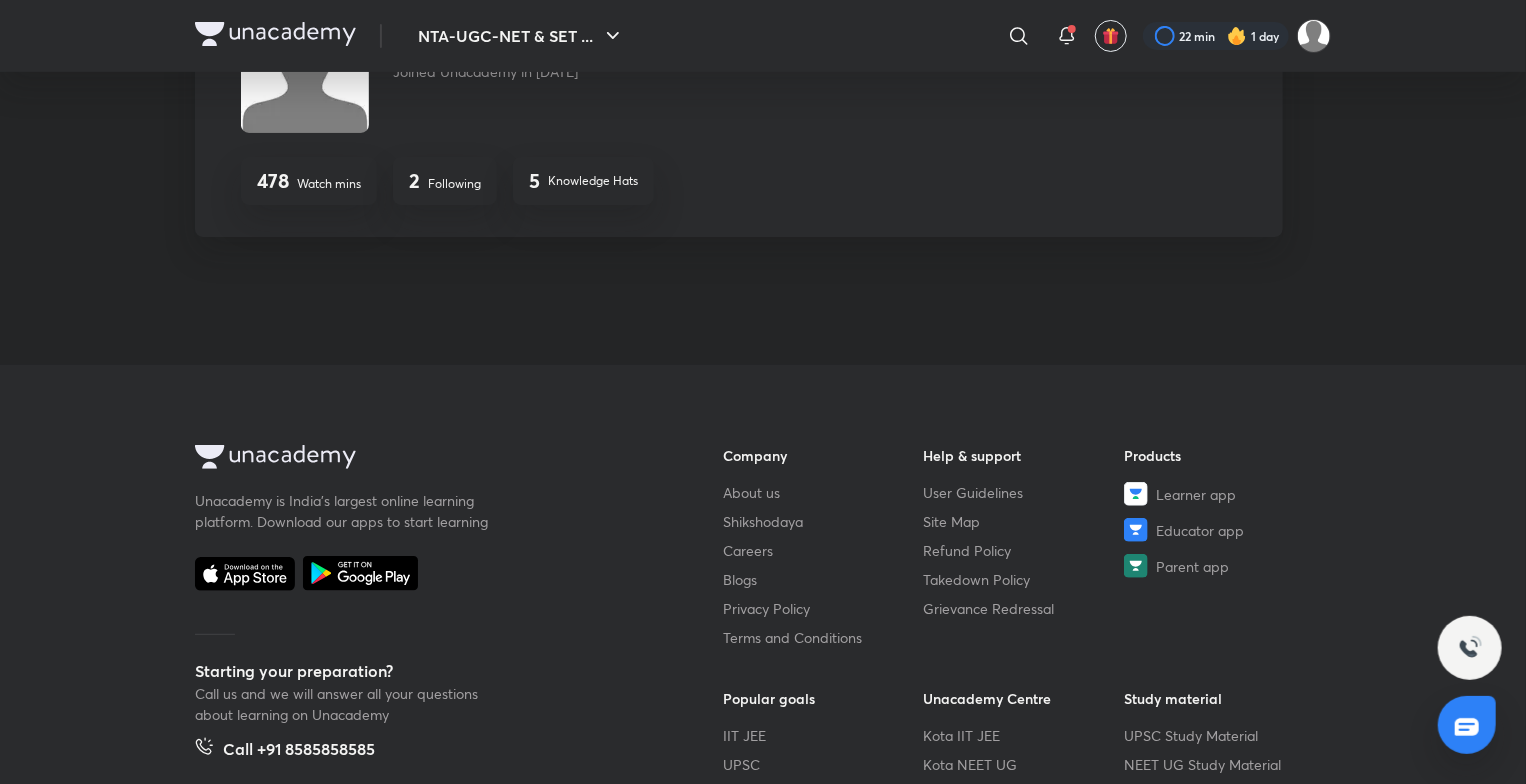 scroll, scrollTop: 0, scrollLeft: 0, axis: both 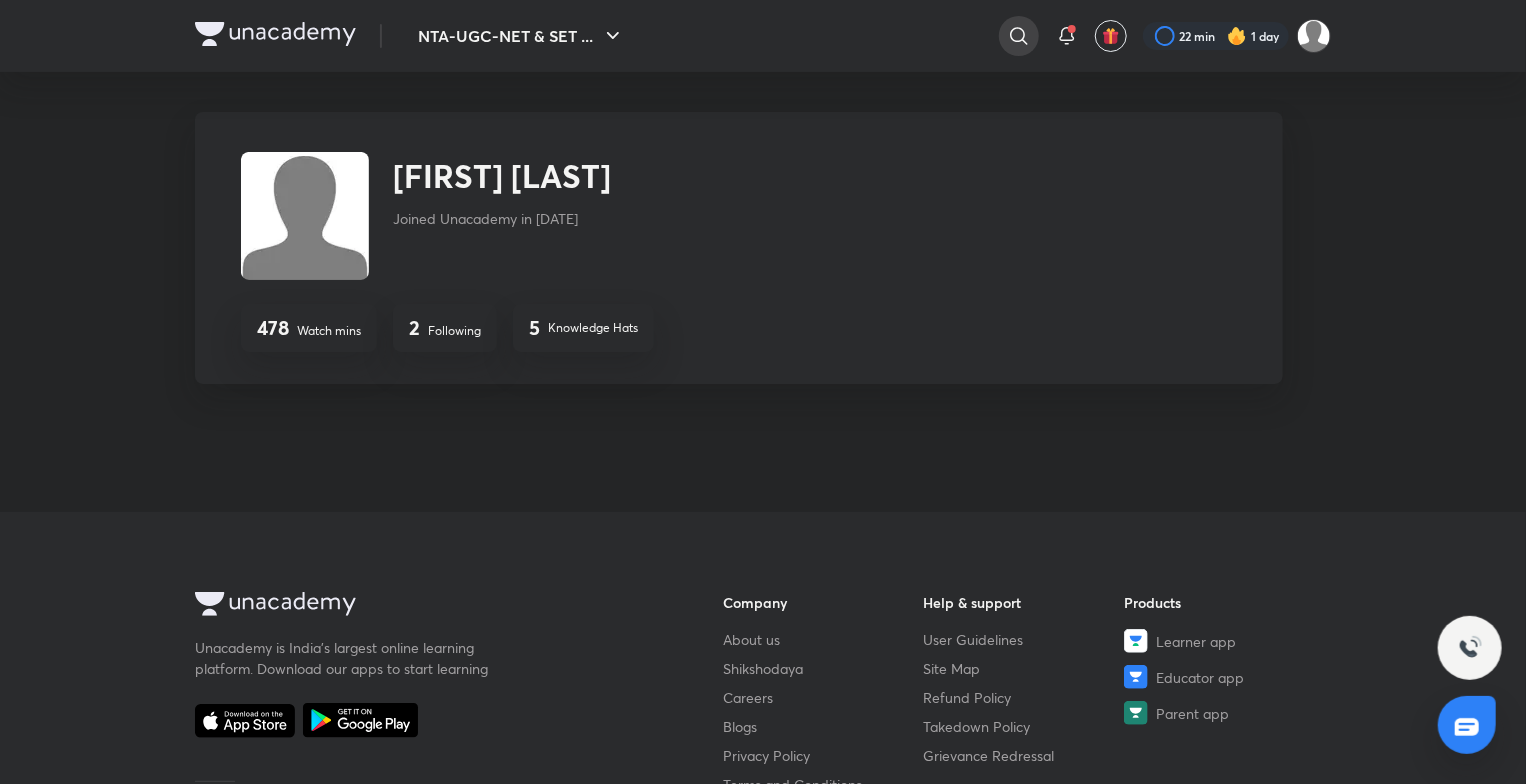 click 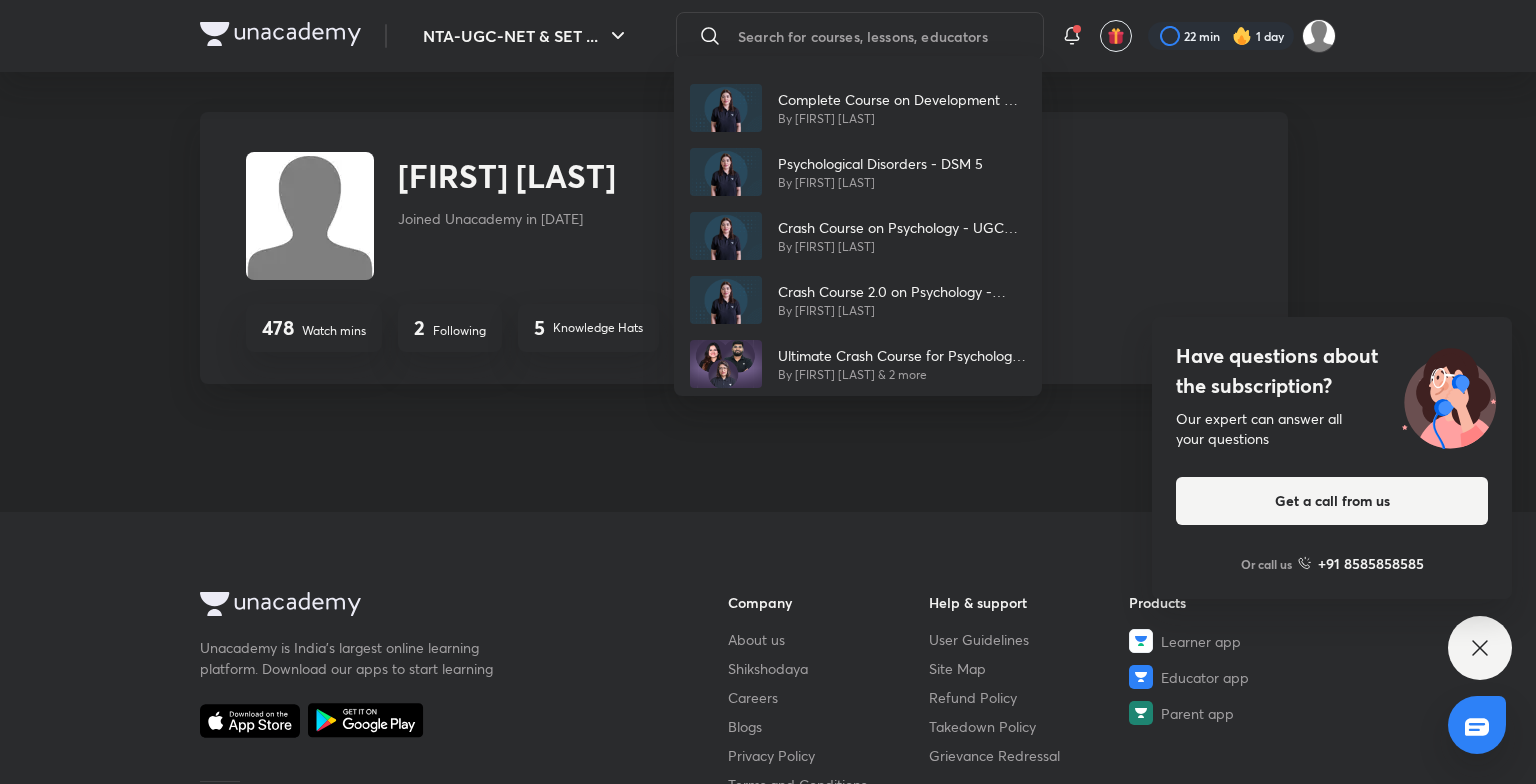 click on "Complete Course on Development & Disorders - NET/SET/GATE & Clinical Psychology By Hafsa Malik Psychological Disorders - DSM 5 By Hafsa Malik Crash Course on Psychology - UGC NET 2024 By Hafsa Malik Crash Course 2.0 on Psychology - UGC NET 2024 By Hafsa Malik Ultimate Crash Course for Psychology & Paper 1 - Jan 2025 By Rajat Kumar & 2 more" at bounding box center [768, 392] 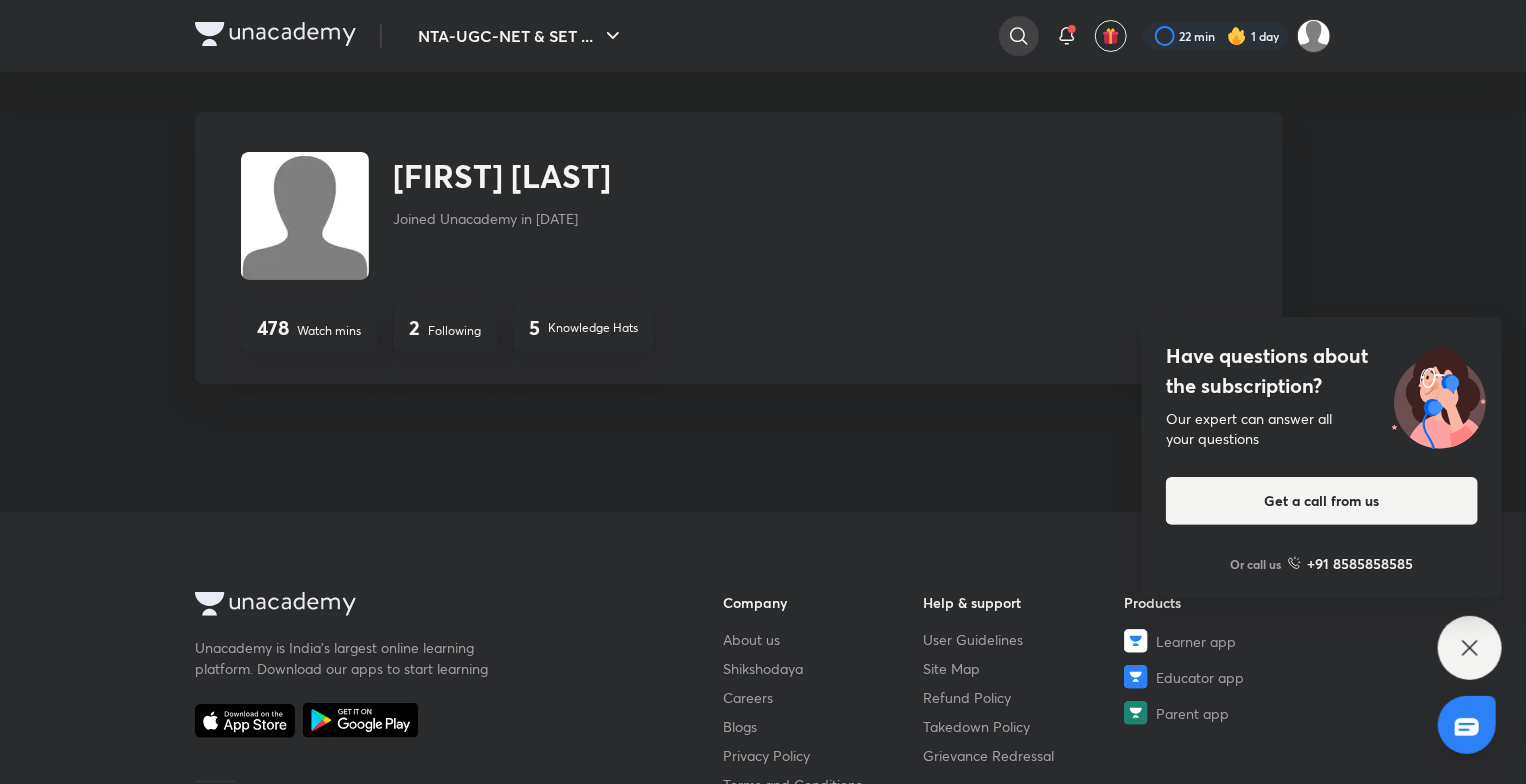click at bounding box center (1019, 36) 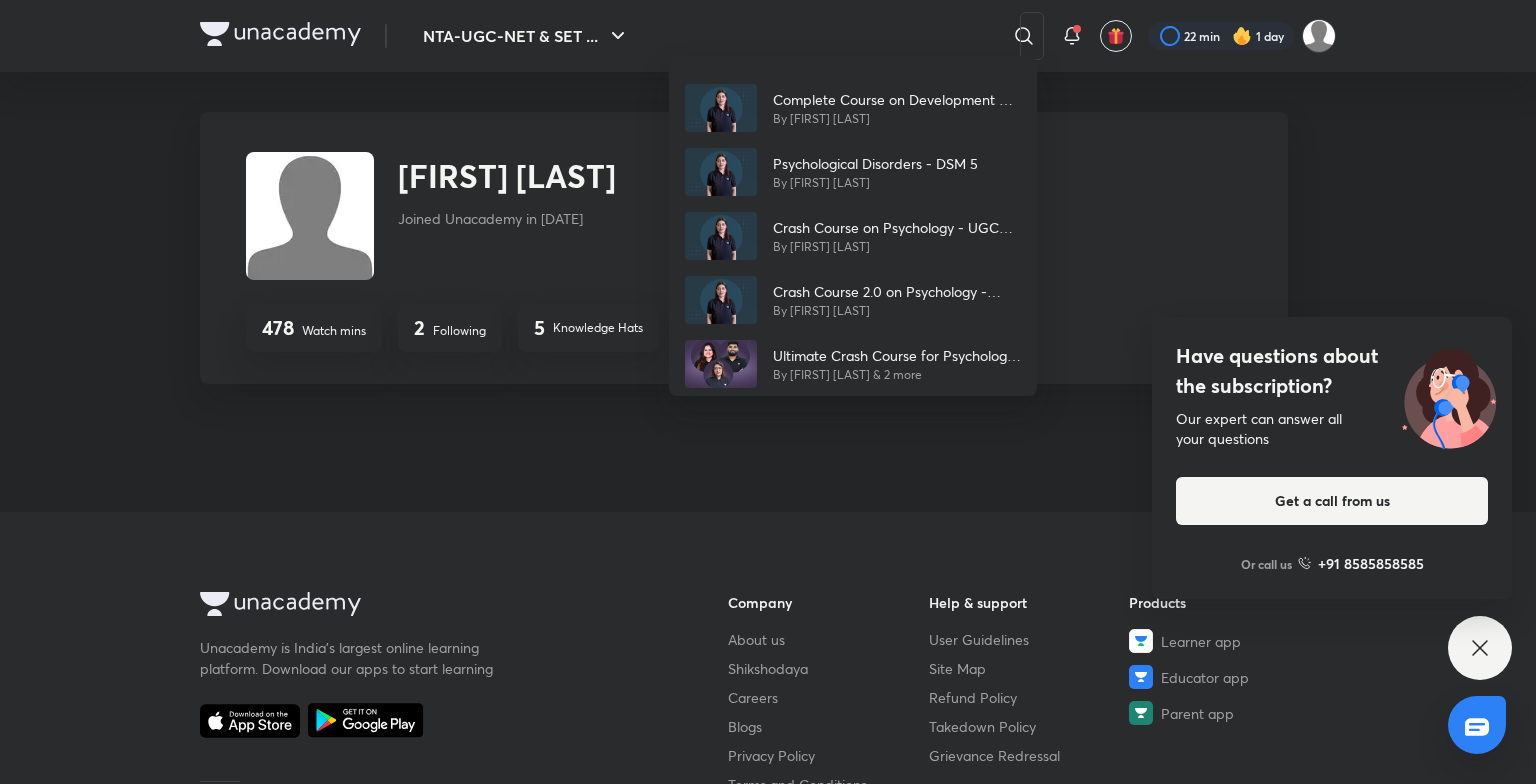 click on "Complete Course on Development & Disorders - NET/SET/GATE & Clinical Psychology By Hafsa Malik Psychological Disorders - DSM 5 By Hafsa Malik Crash Course on Psychology - UGC NET 2024 By Hafsa Malik Crash Course 2.0 on Psychology - UGC NET 2024 By Hafsa Malik Ultimate Crash Course for Psychology & Paper 1 - Jan 2025 By Rajat Kumar & 2 more" at bounding box center [768, 392] 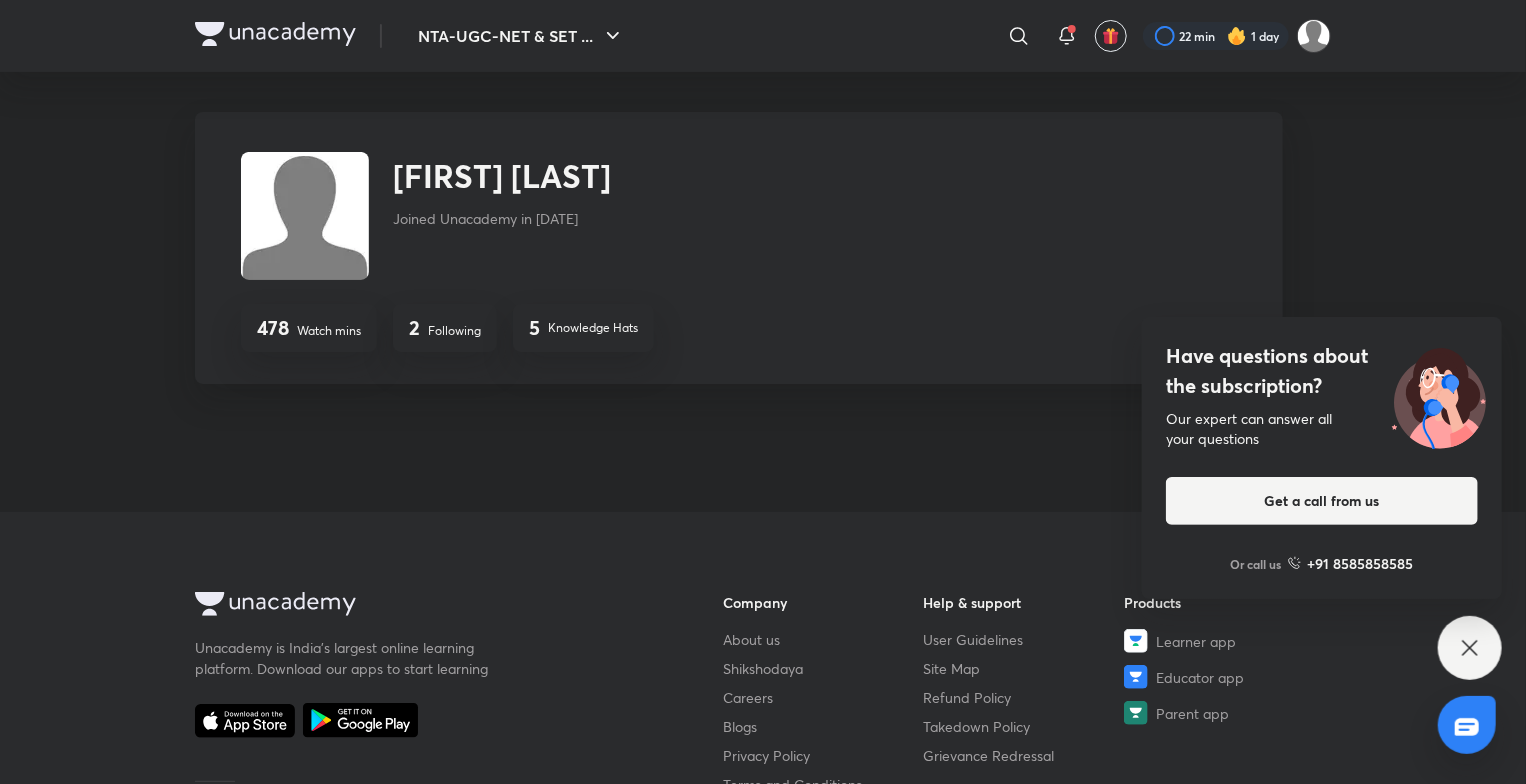 click on "NTA-UGC-NET & SET  ... ​ 22 min 1 day Pranjal yadav Pranjal Yadav Joined Unacademy in Sept 2020 478 Watch mins 2 Following 5 Knowledge Hats Unacademy is India’s largest online learning platform. Download our apps to start learning Starting your preparation? Call us and we will answer all your questions about learning on Unacademy Call +91 8585858585  Company About us Shikshodaya Careers Blogs Privacy Policy Terms and Conditions Help & support User Guidelines Site Map Refund Policy Takedown Policy Grievance Redressal Products Learner app Educator app Parent app Popular goals IIT JEE UPSC SSC CSIR UGC NET NEET UG Unacademy Centre Kota IIT JEE Kota NEET UG Kota Foundation Delhi UPSC Study material UPSC Study Material NEET UG Study Material CA Foundation Study Material JEE Study Material SSC Study Material © 2025 Sorting Hat Technologies Pvt Ltd Have questions about the subscription? Our expert can answer all your questions Get a call from us Or call us +91 8585858585" at bounding box center [763, 589] 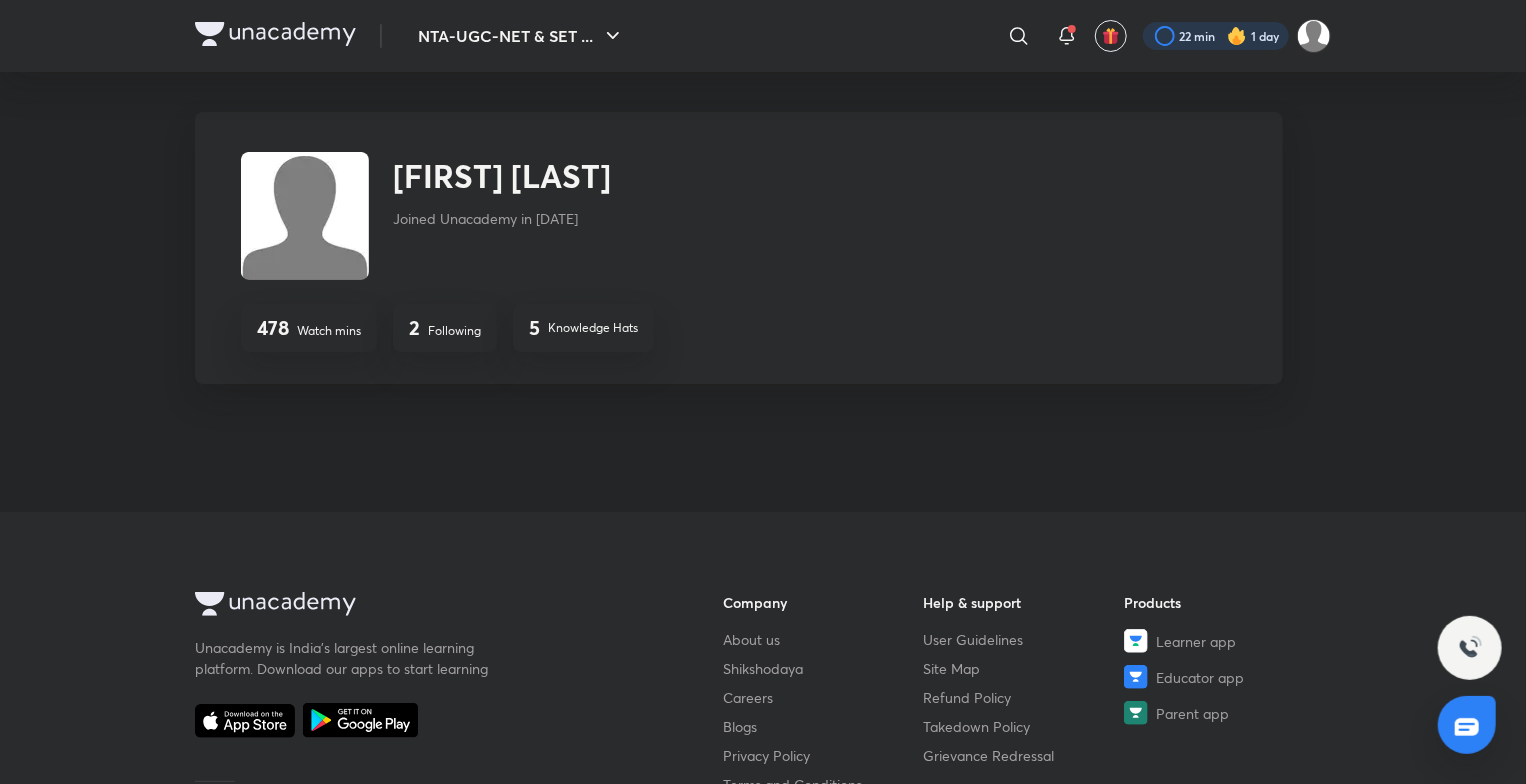 click at bounding box center [1216, 36] 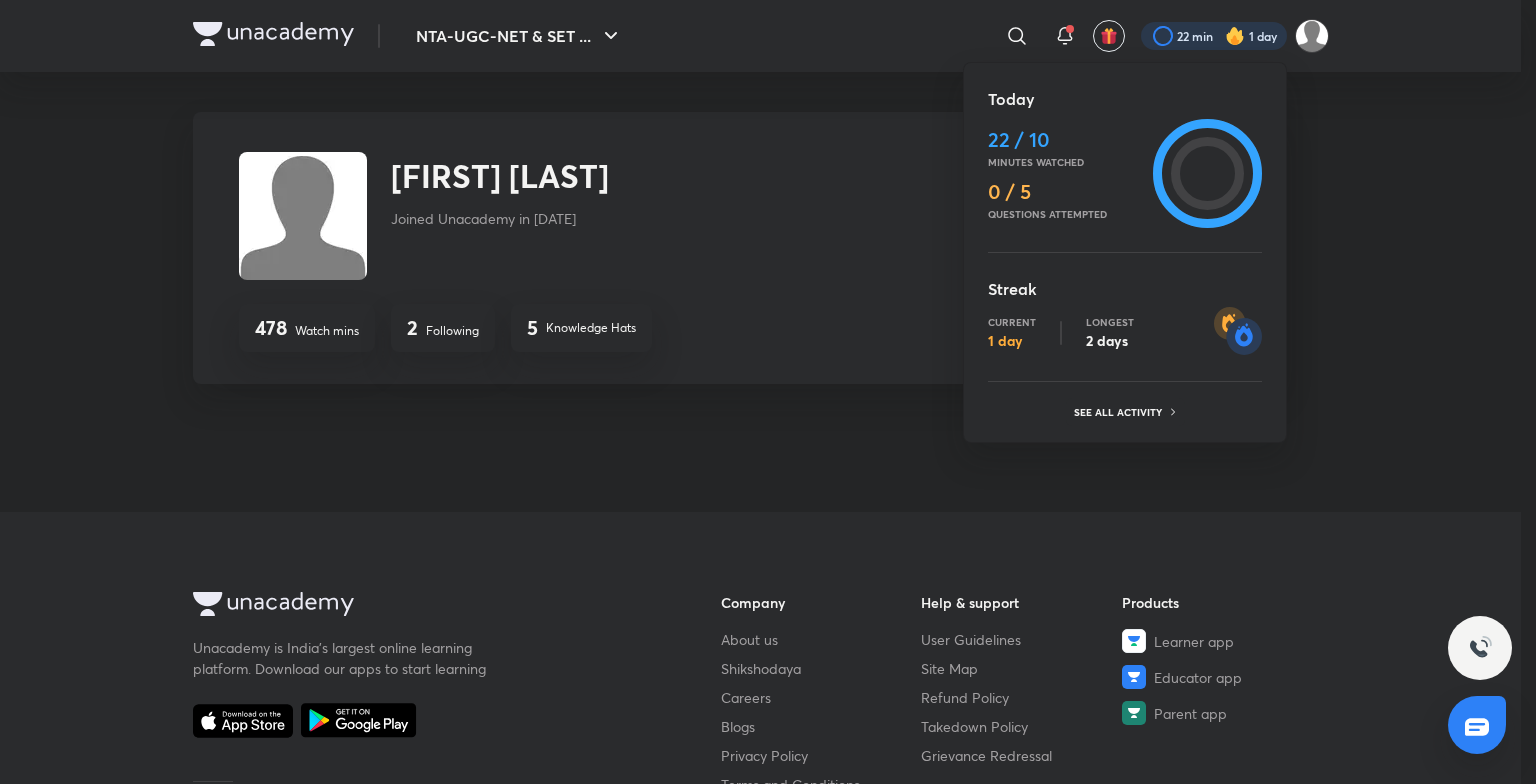 click at bounding box center (768, 392) 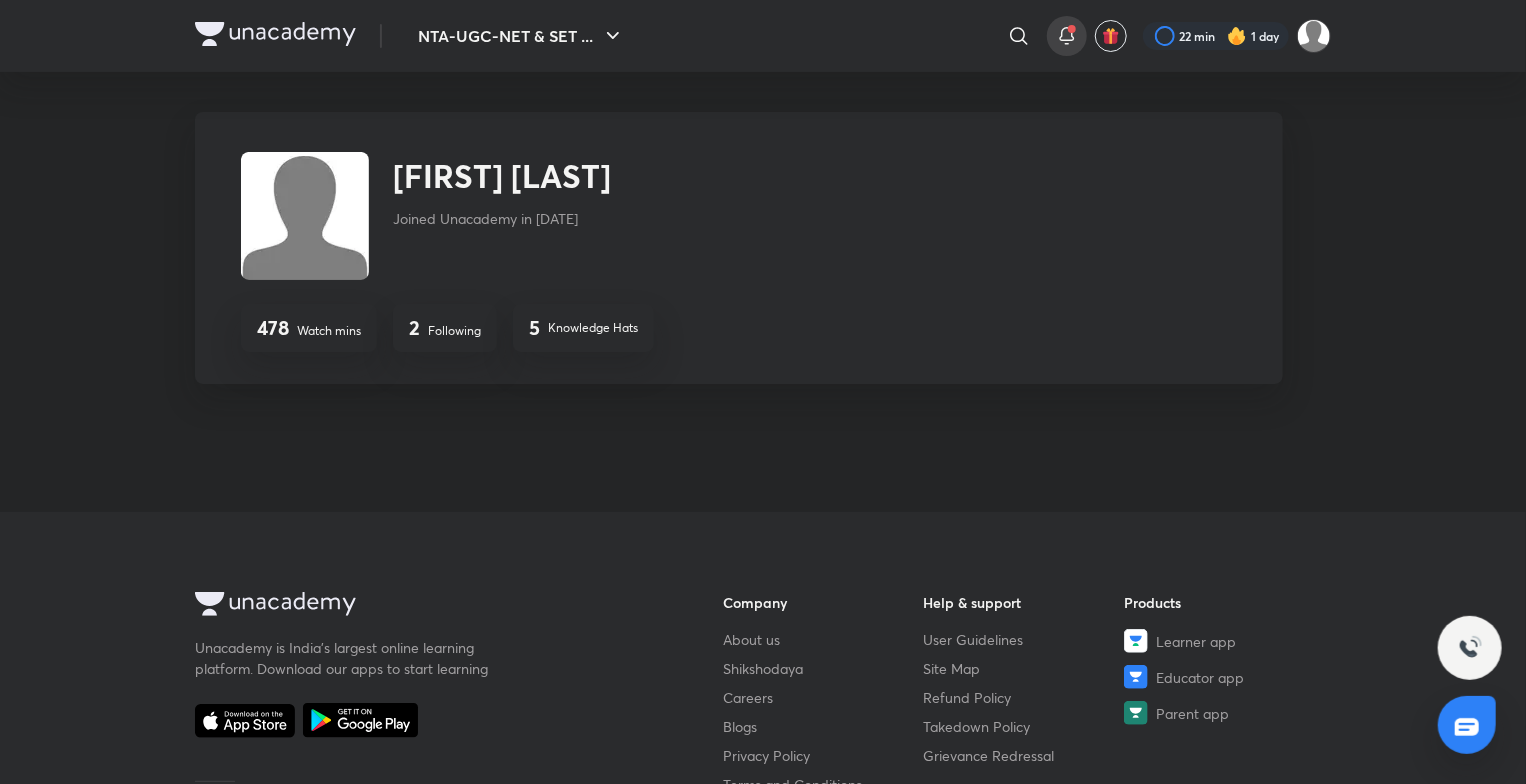 click 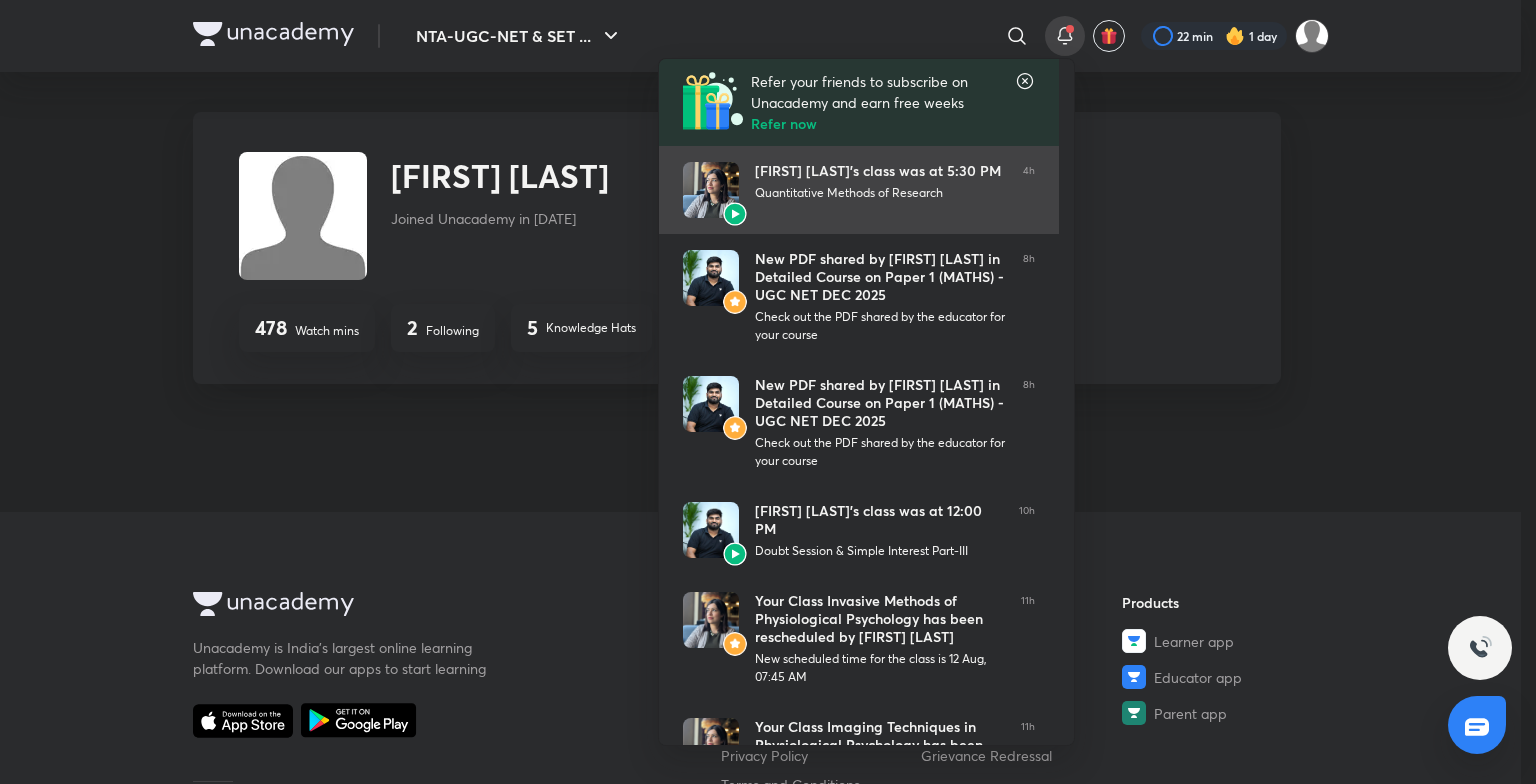 click on "Hafsa Malik’s class was at 5:30 PM Quantitative Methods of Research" at bounding box center (881, 190) 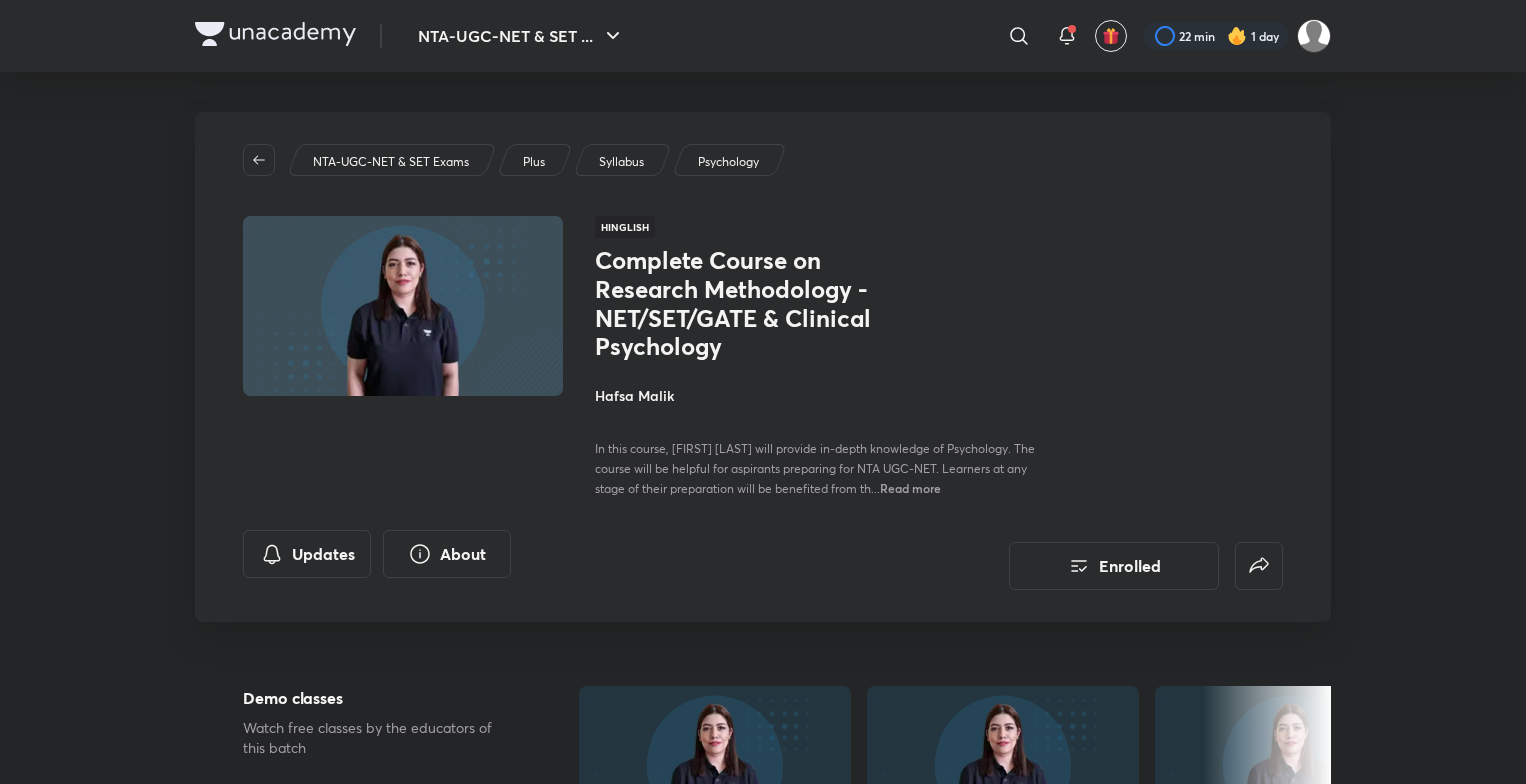 scroll, scrollTop: 0, scrollLeft: 0, axis: both 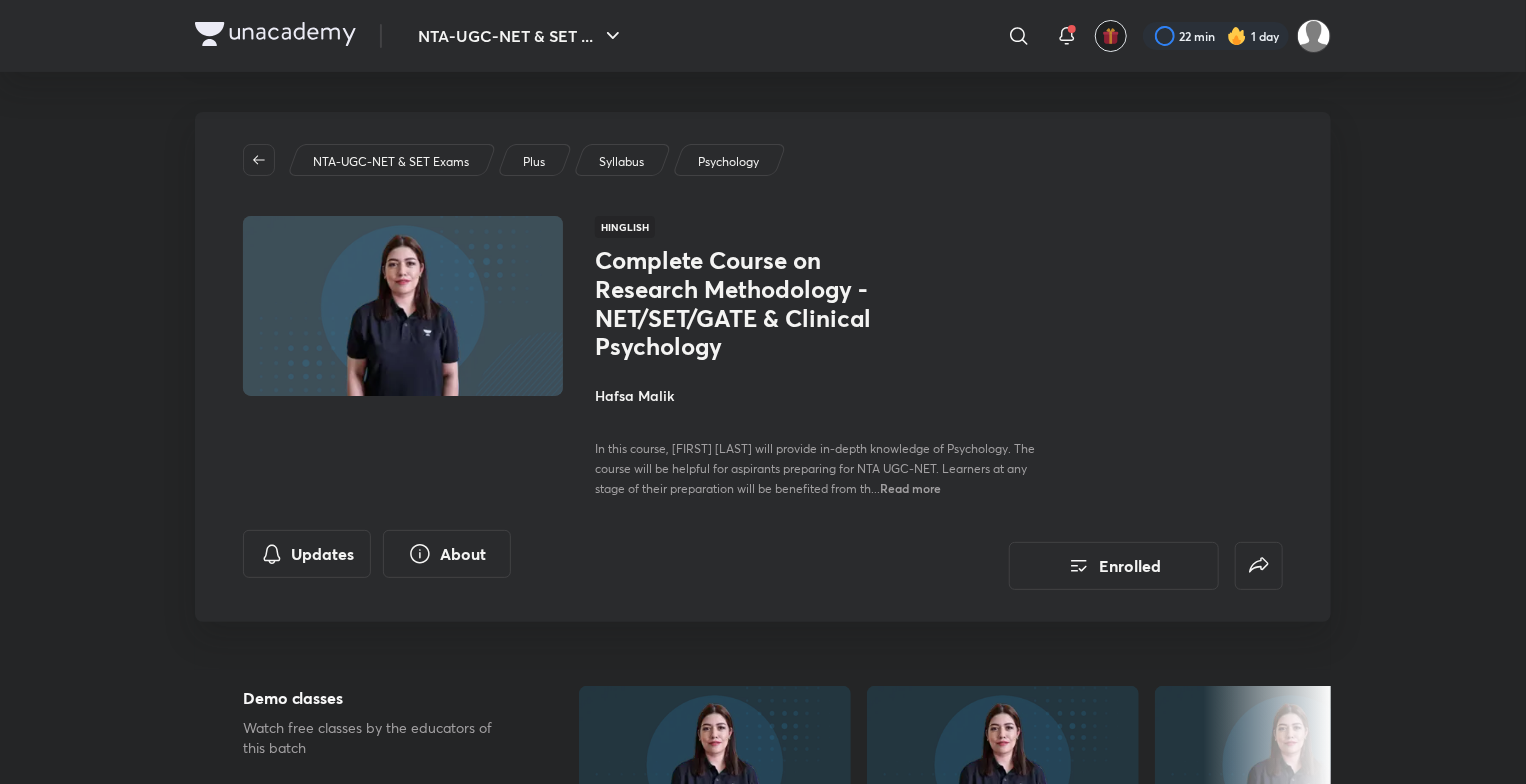 click at bounding box center [1111, 36] 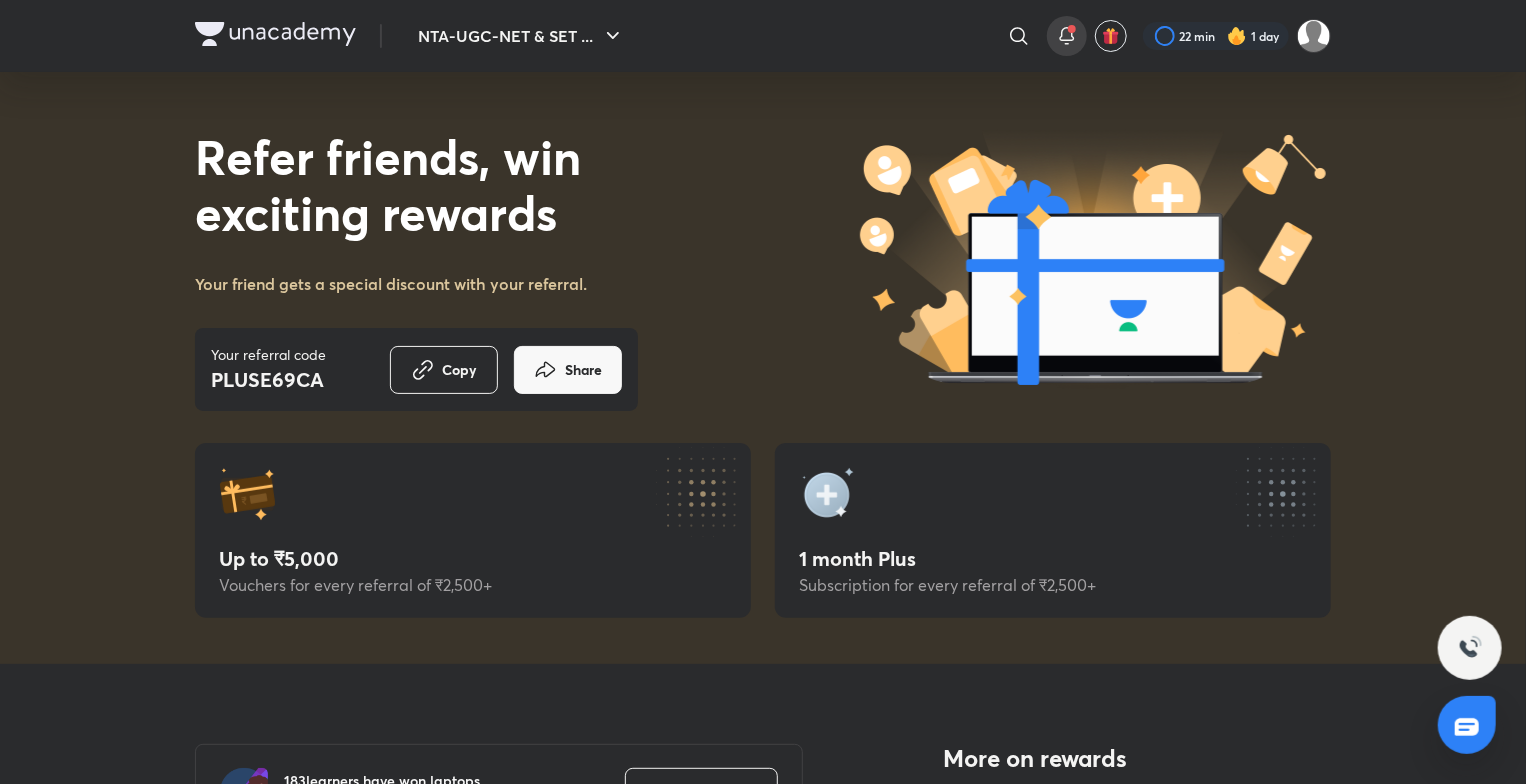 click 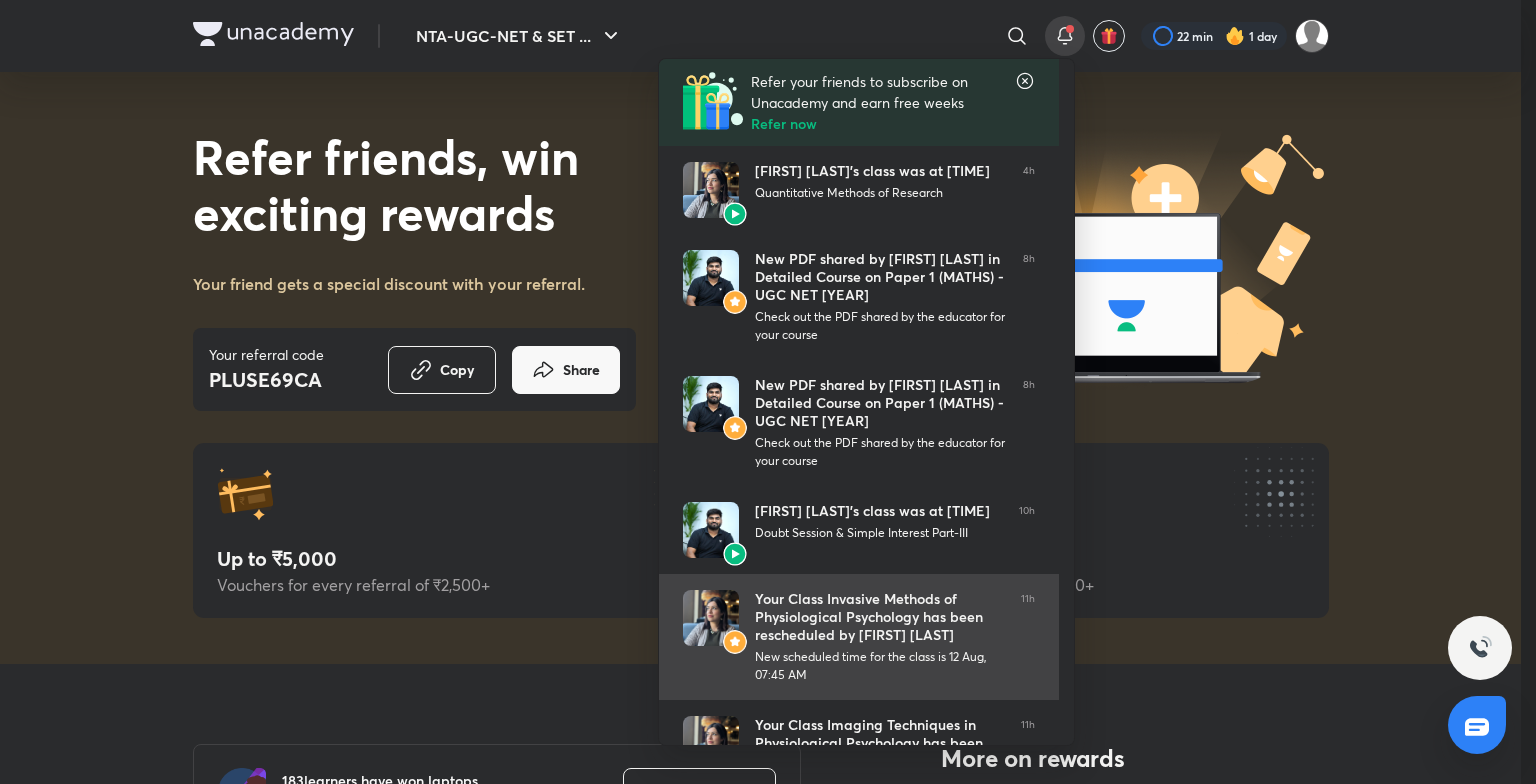 click at bounding box center [711, 618] 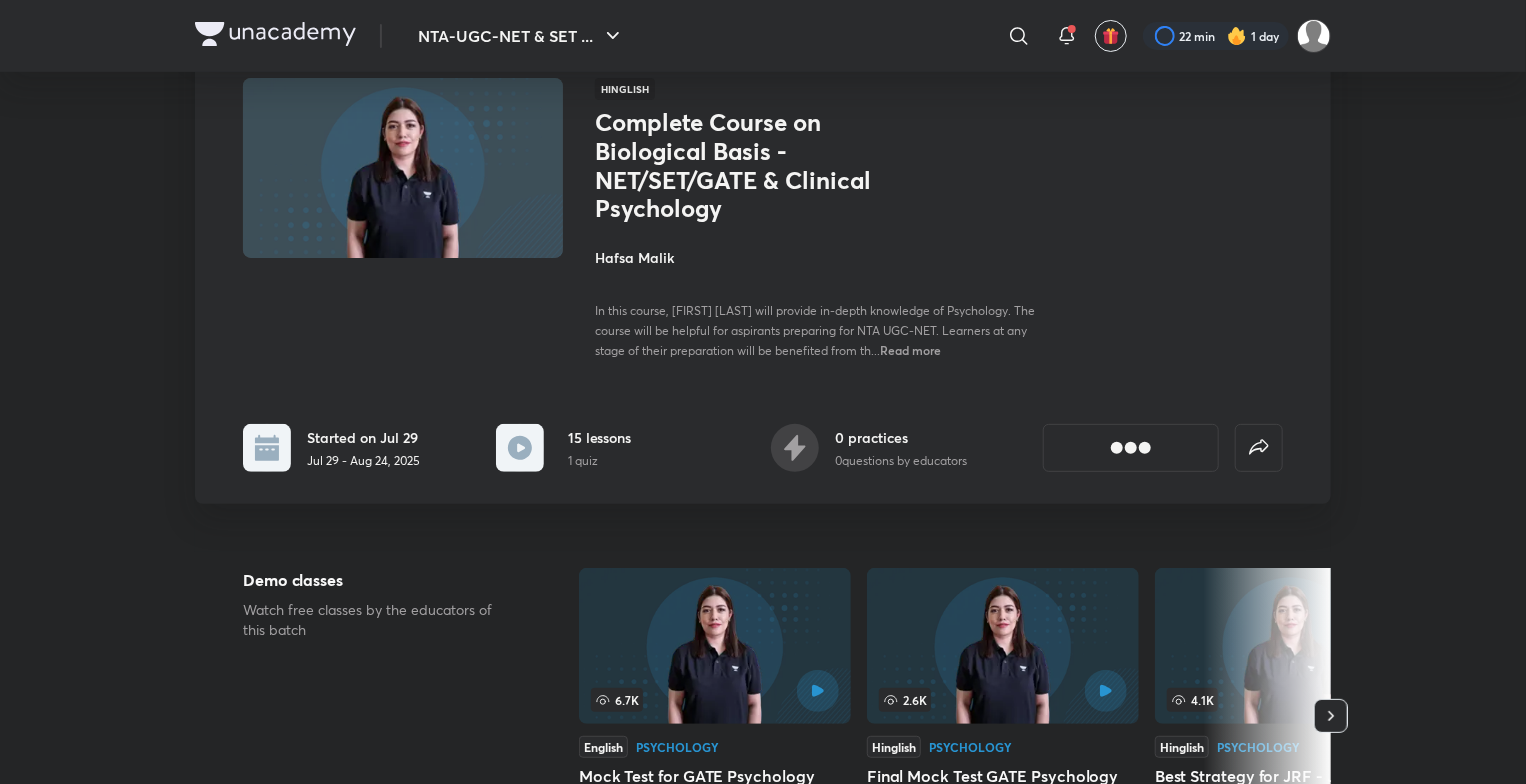 scroll, scrollTop: 0, scrollLeft: 0, axis: both 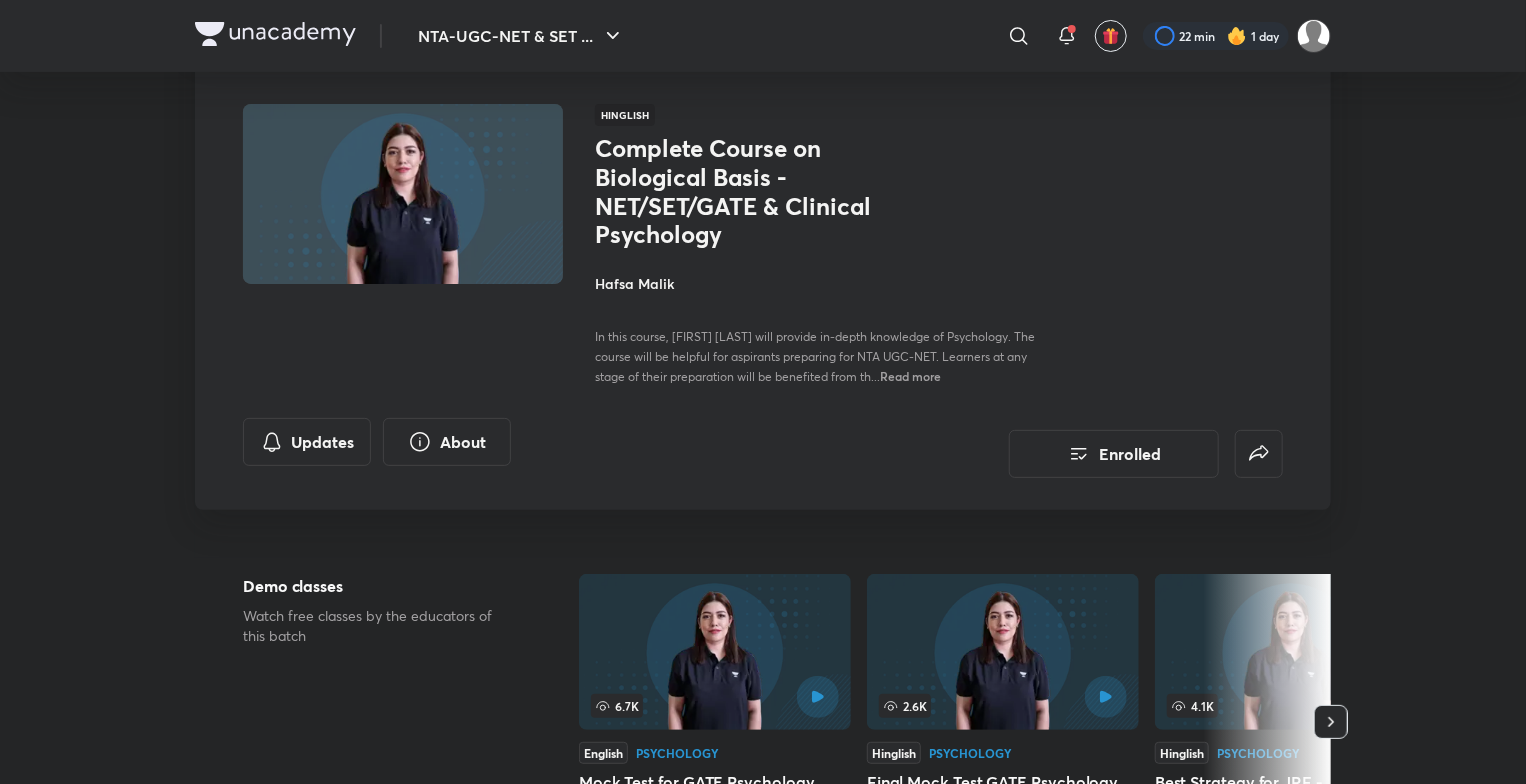 click on "Read more" at bounding box center (910, 376) 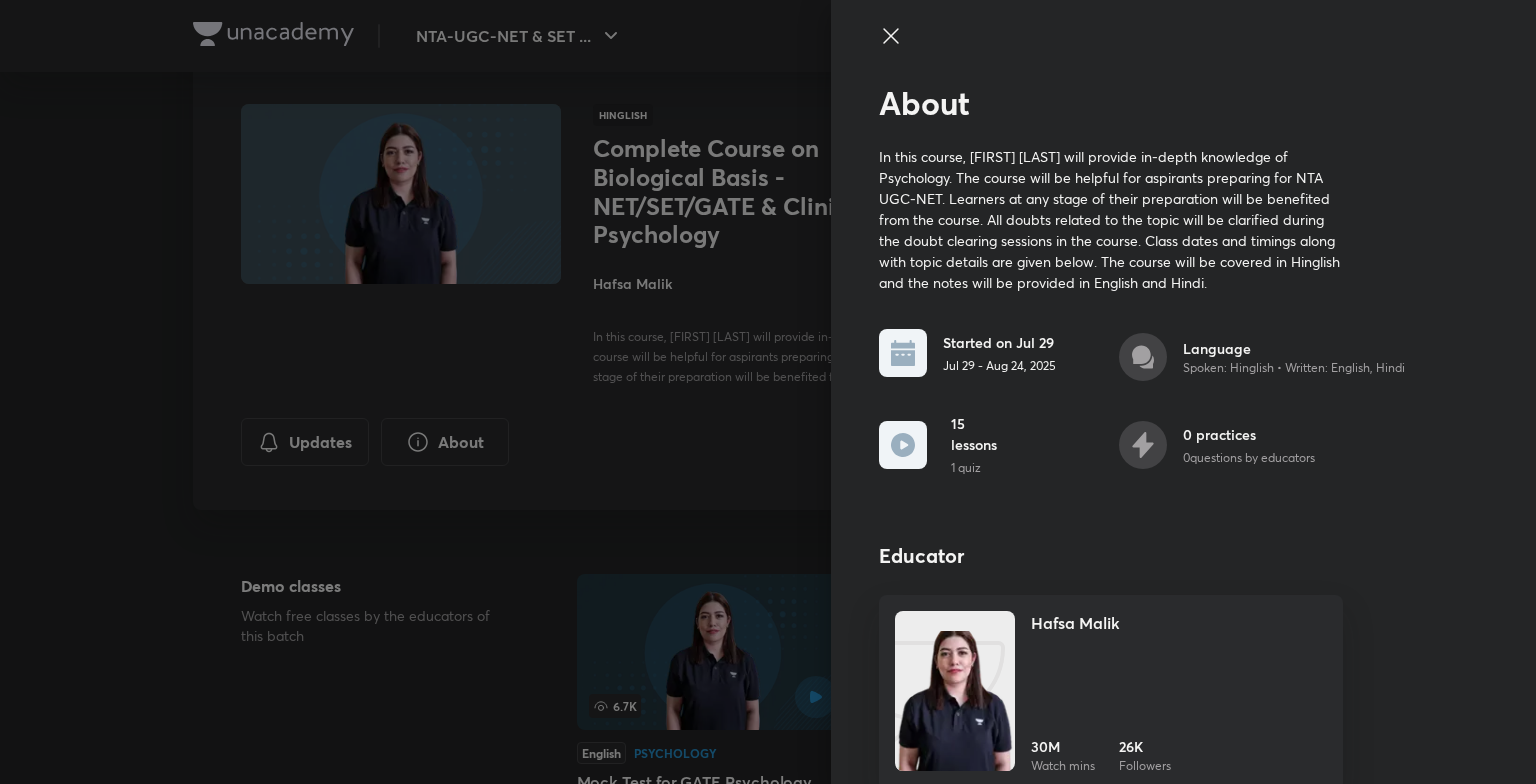 click at bounding box center [768, 392] 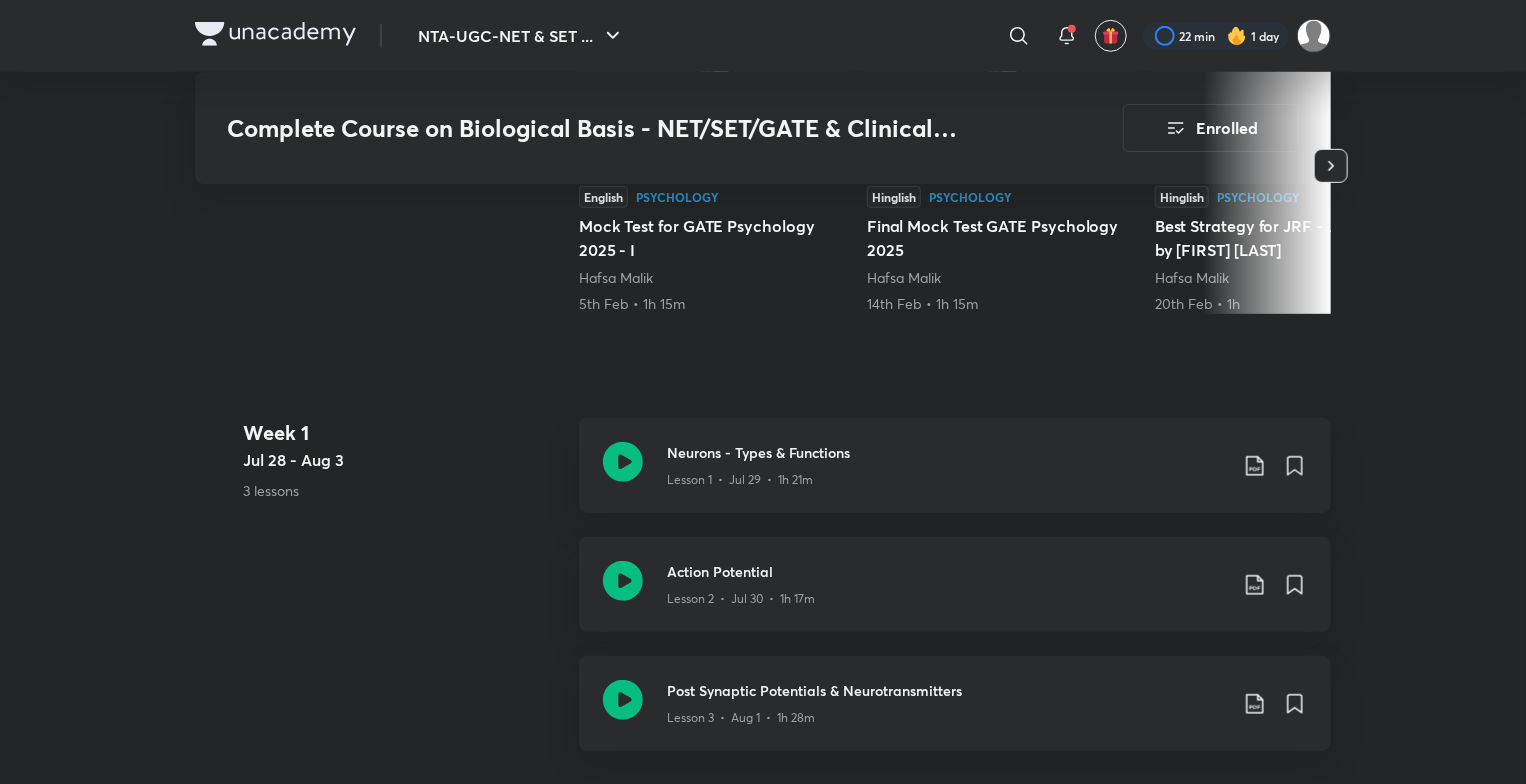 scroll, scrollTop: 667, scrollLeft: 0, axis: vertical 